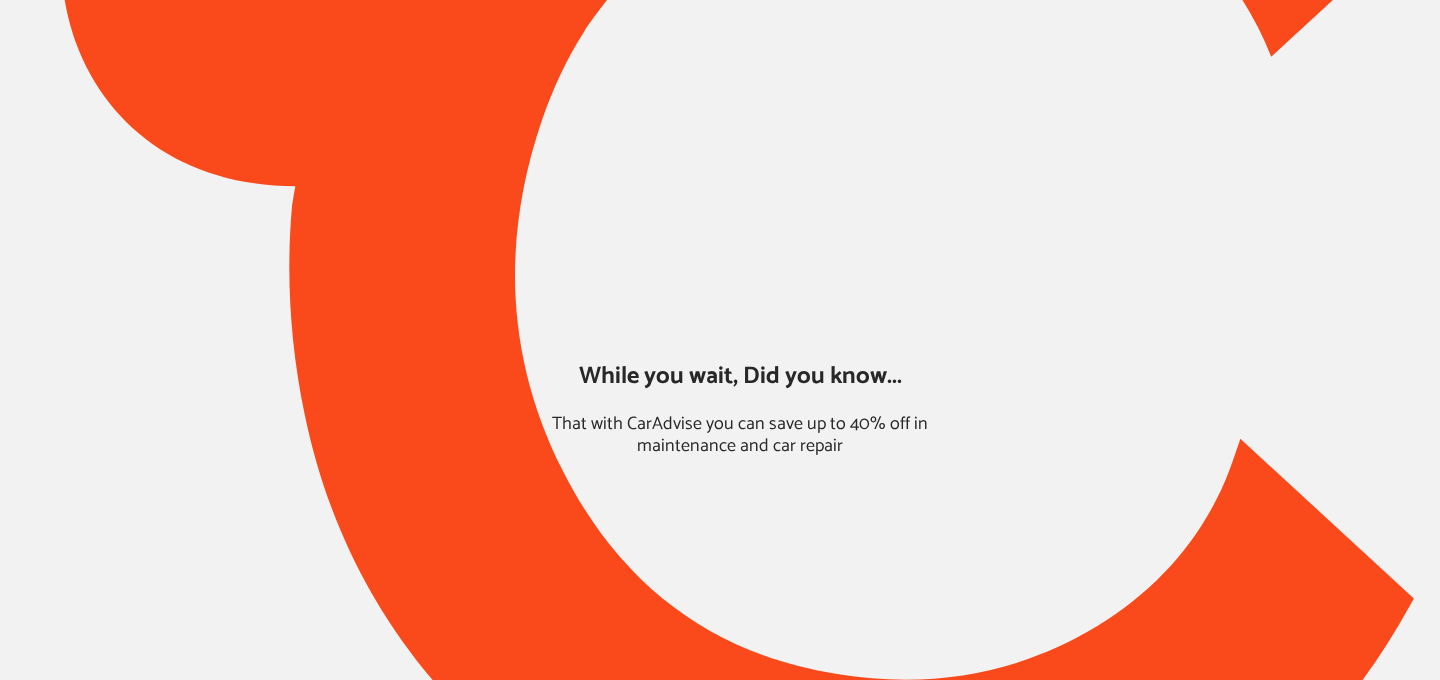 scroll, scrollTop: 0, scrollLeft: 0, axis: both 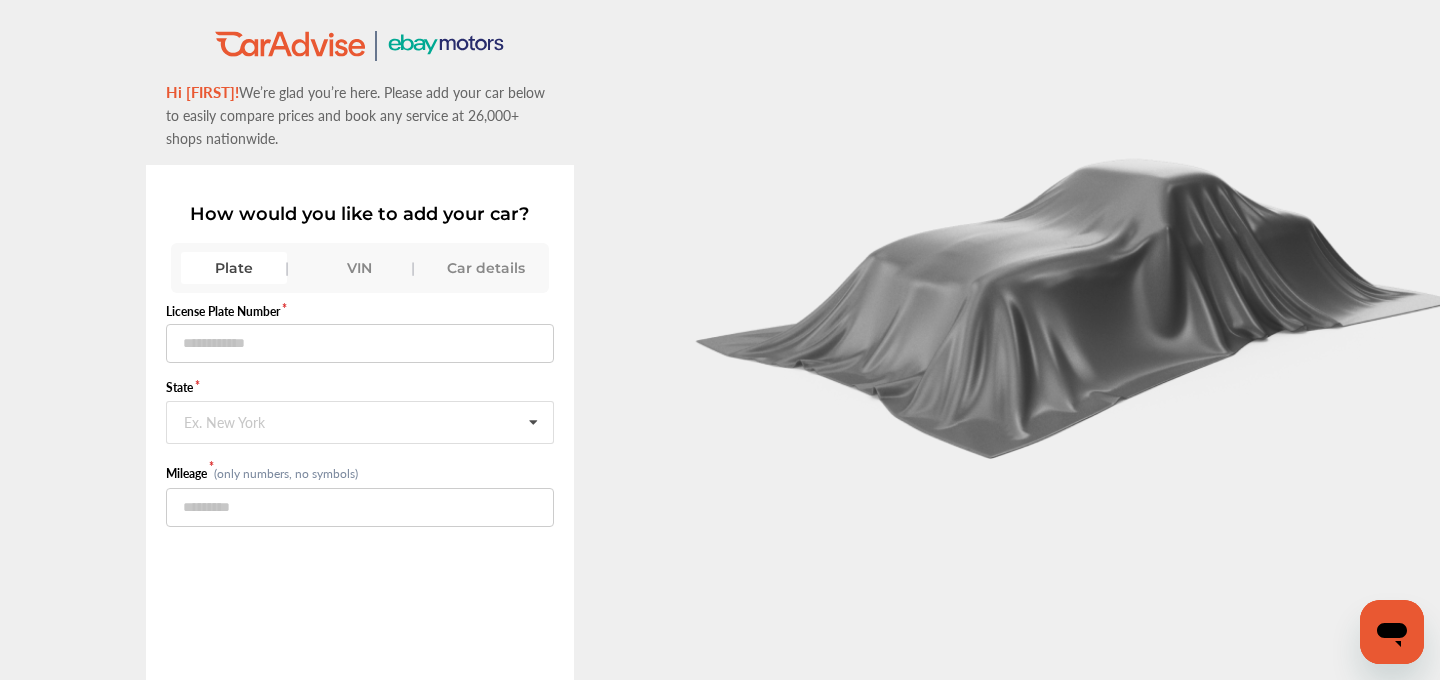 click on "VIN" at bounding box center [360, 268] 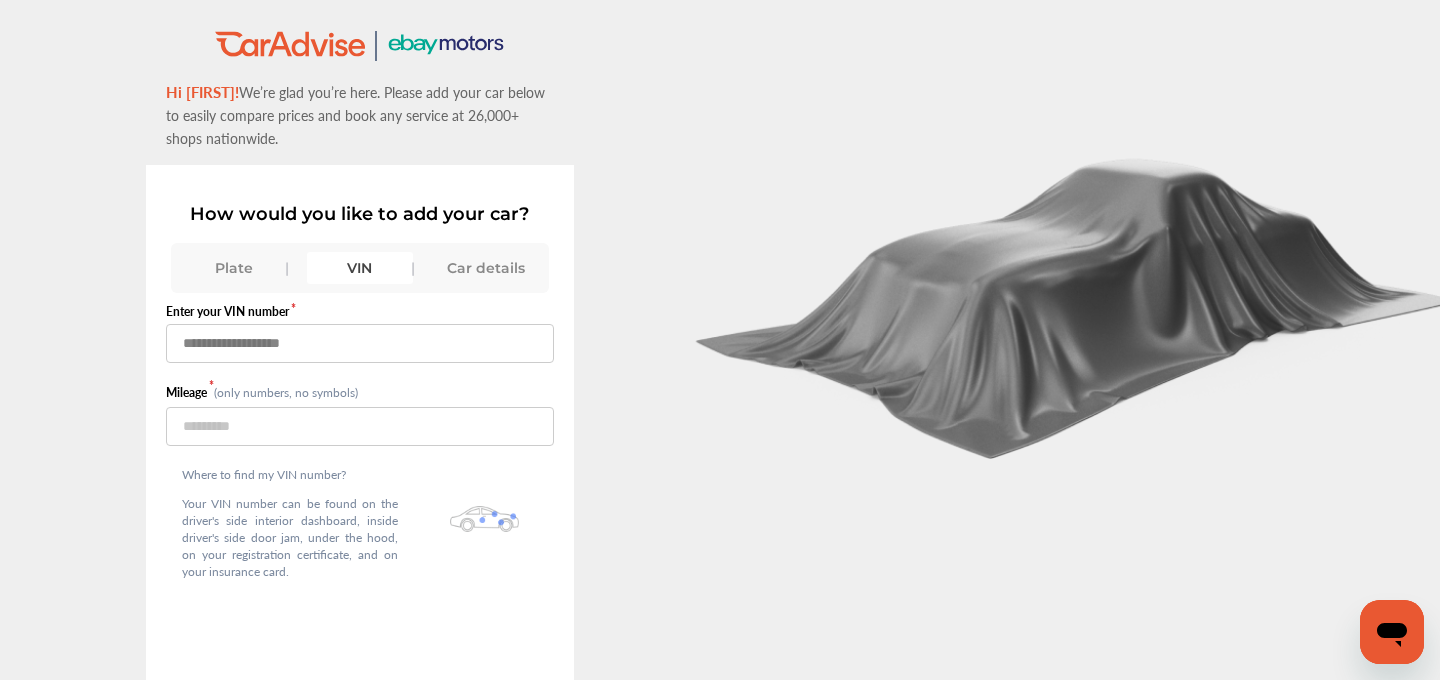 click at bounding box center [360, 343] 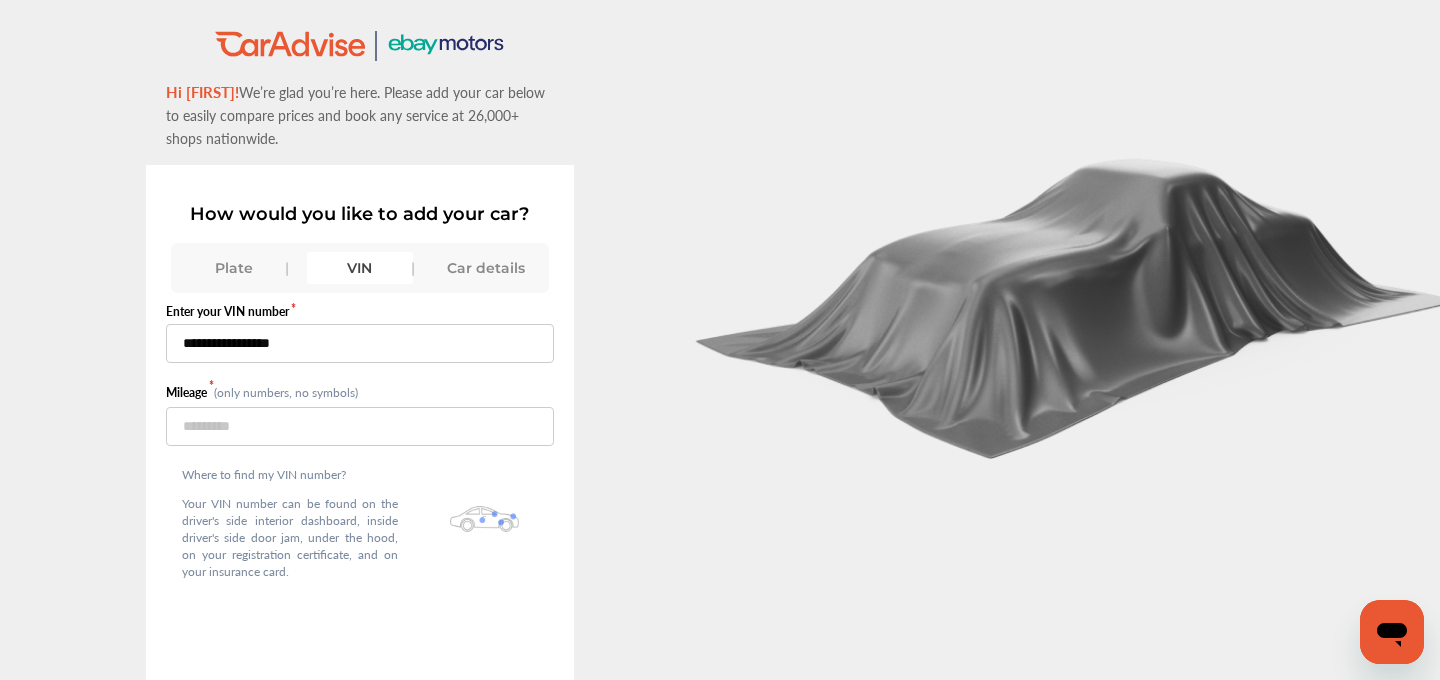 type on "**********" 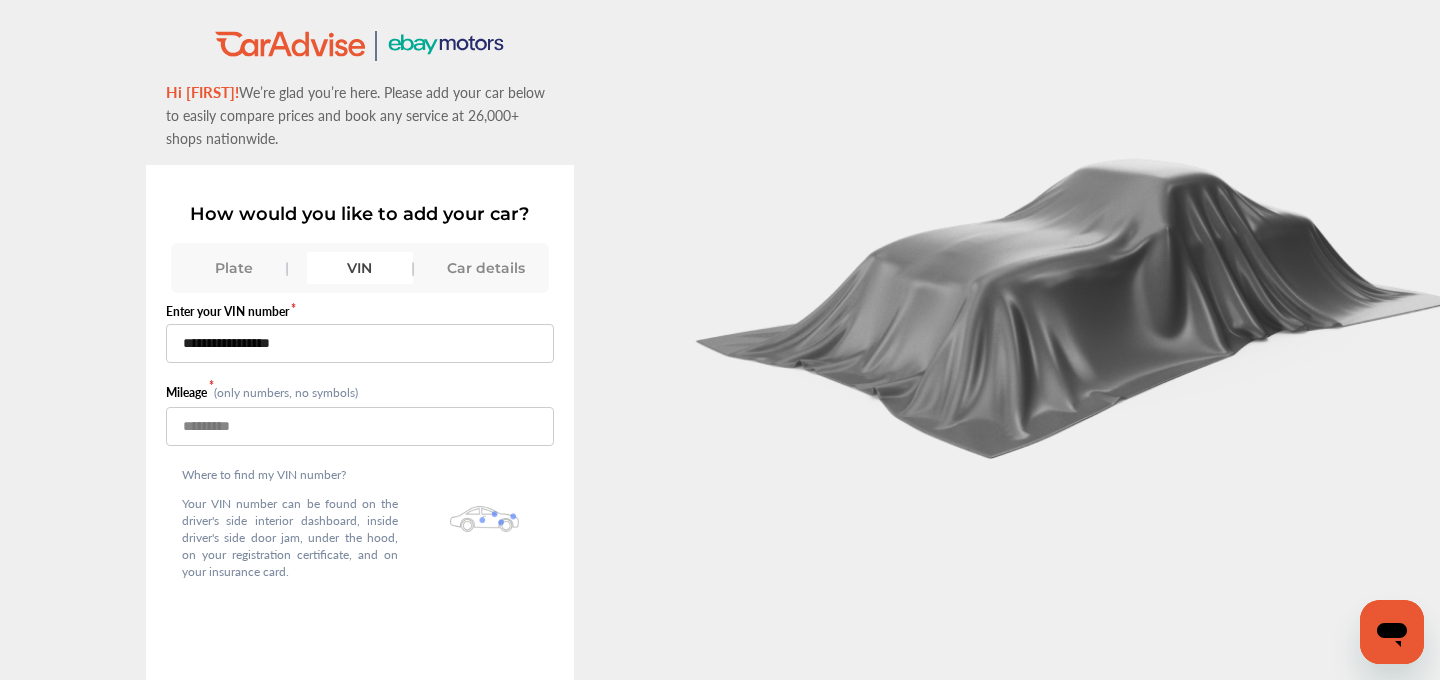 click at bounding box center [360, 426] 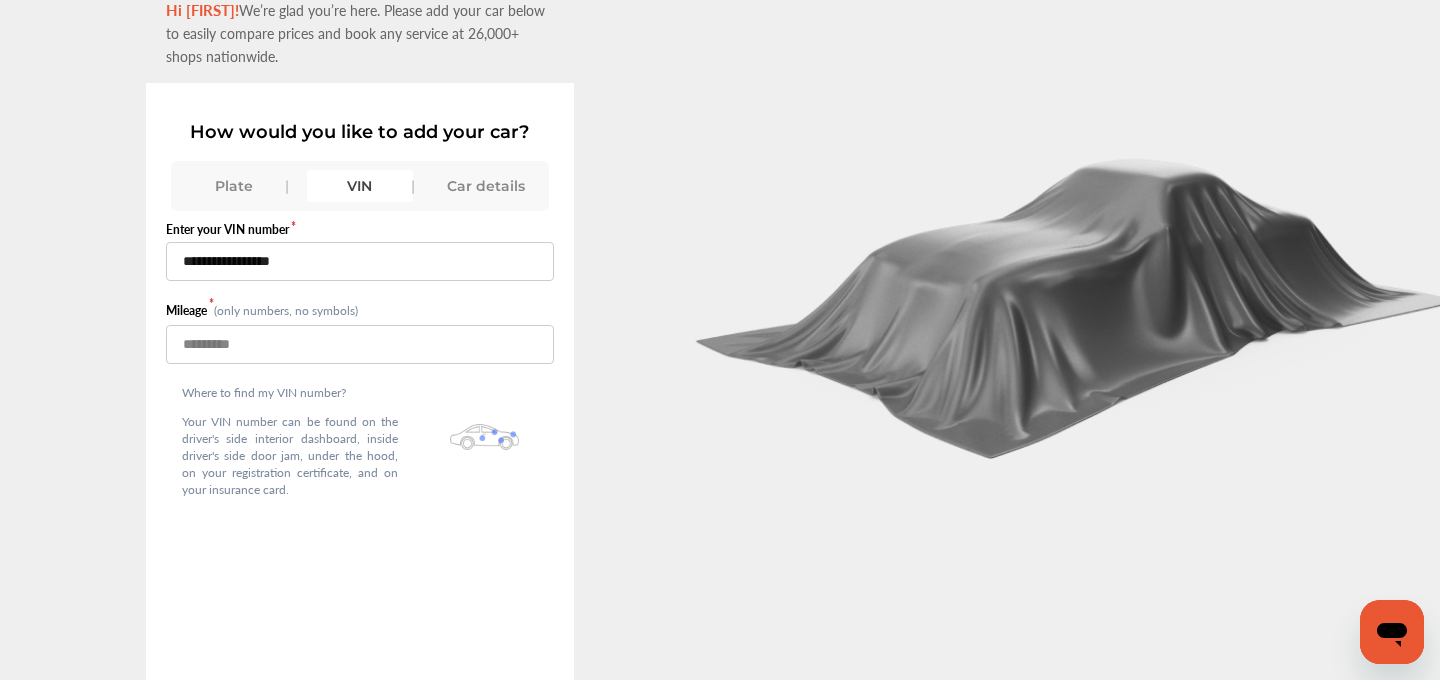 scroll, scrollTop: 137, scrollLeft: 0, axis: vertical 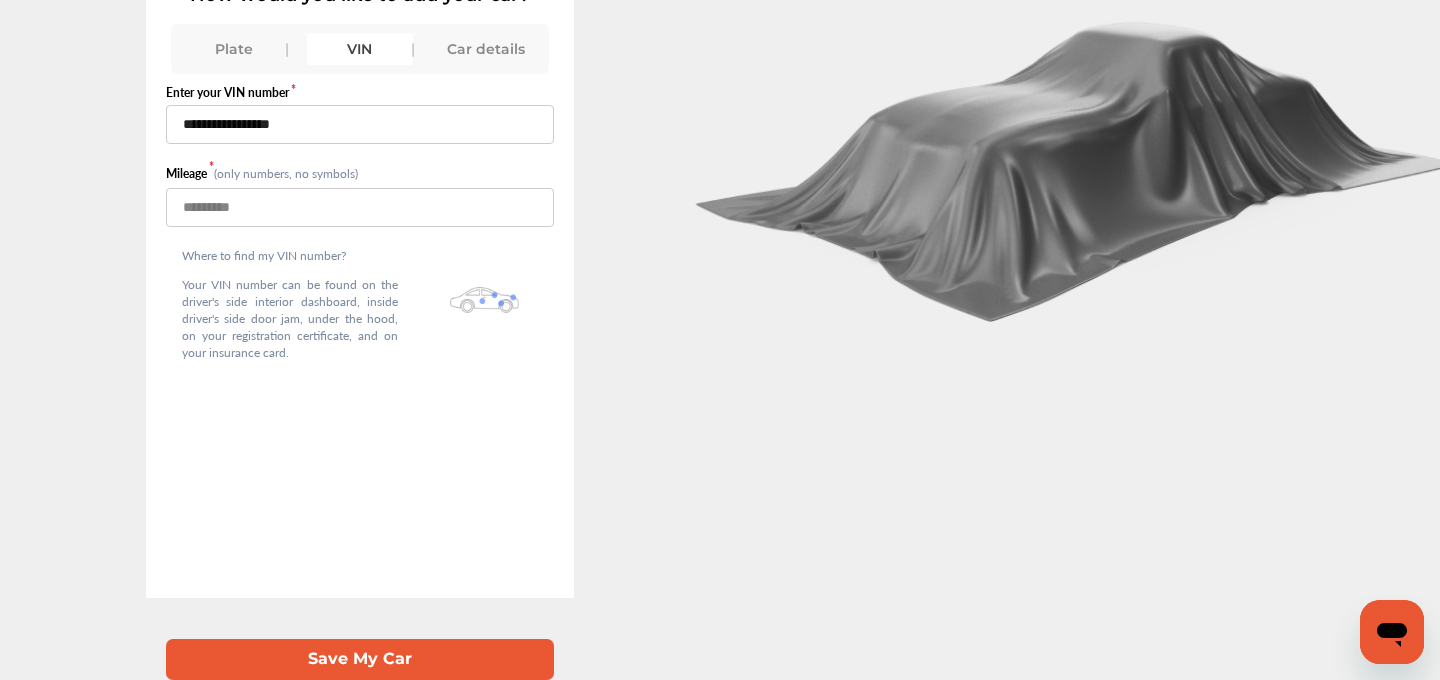 type on "******" 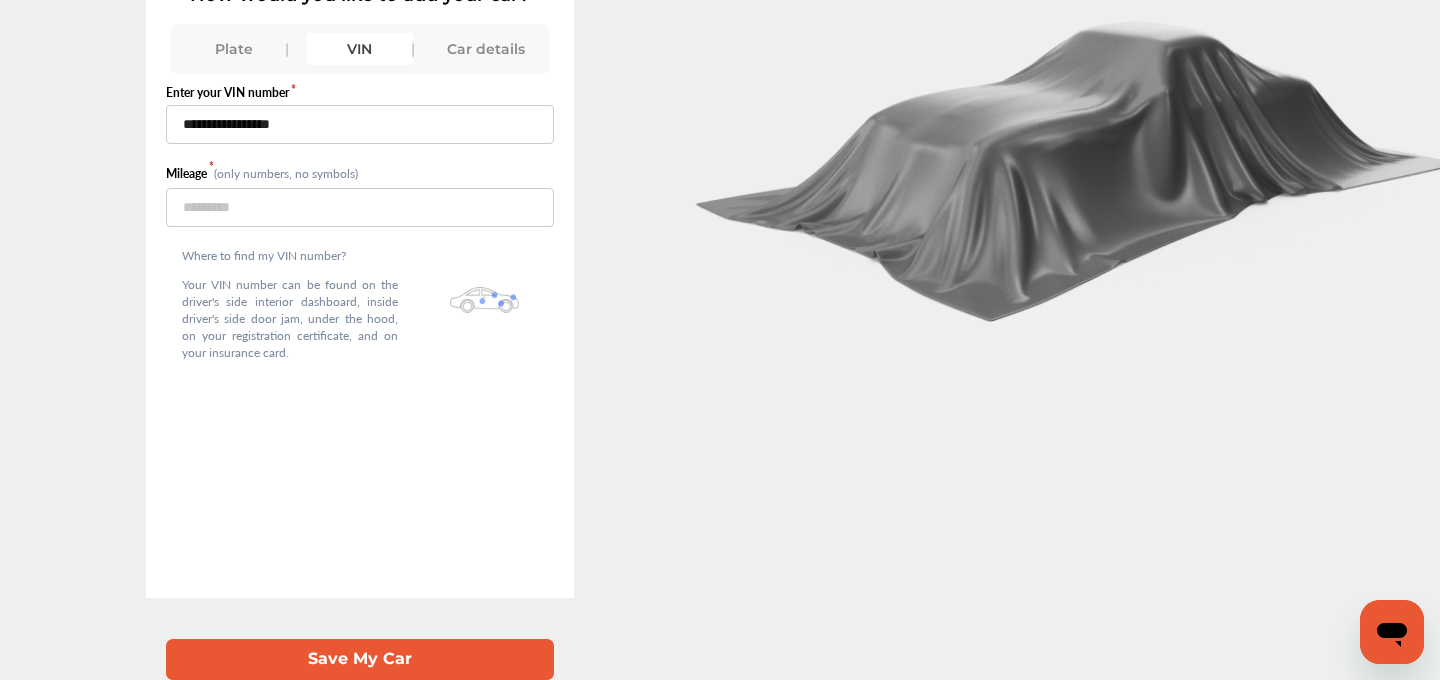 click on "Save My Car" at bounding box center [360, 659] 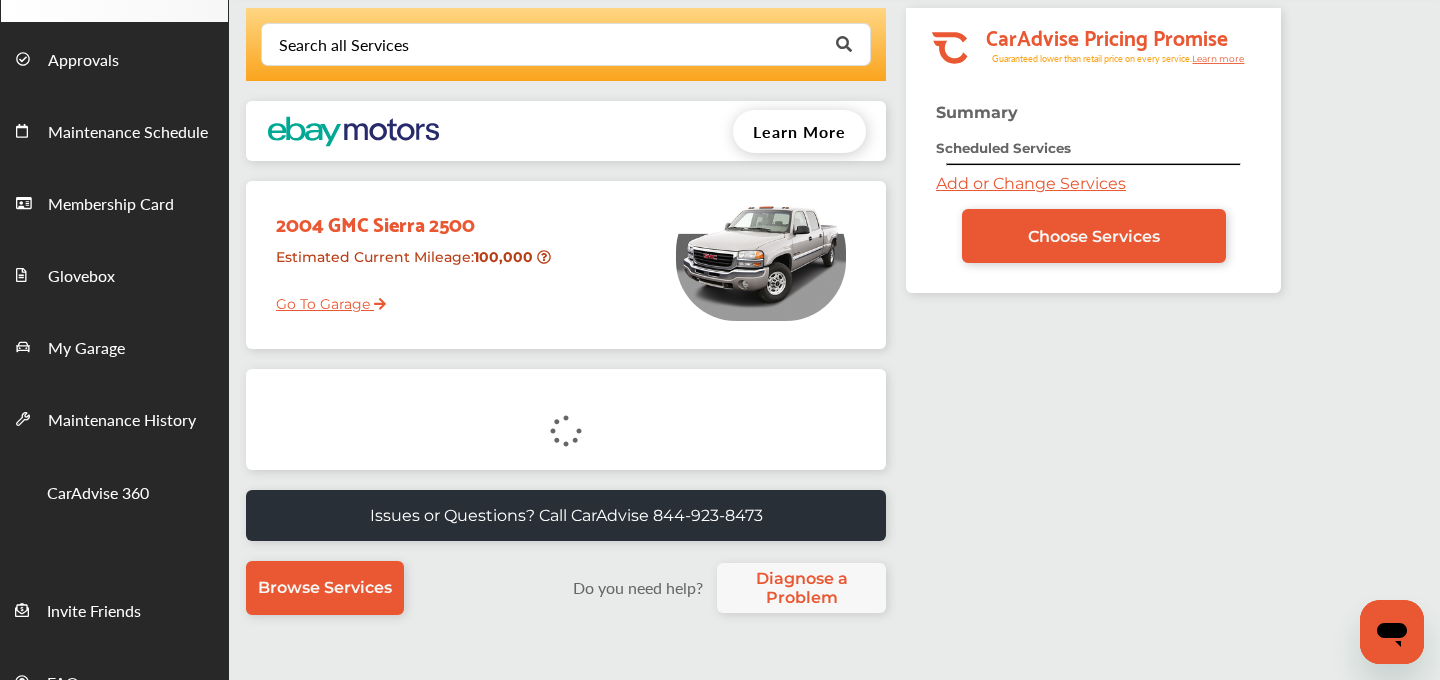scroll, scrollTop: 0, scrollLeft: 0, axis: both 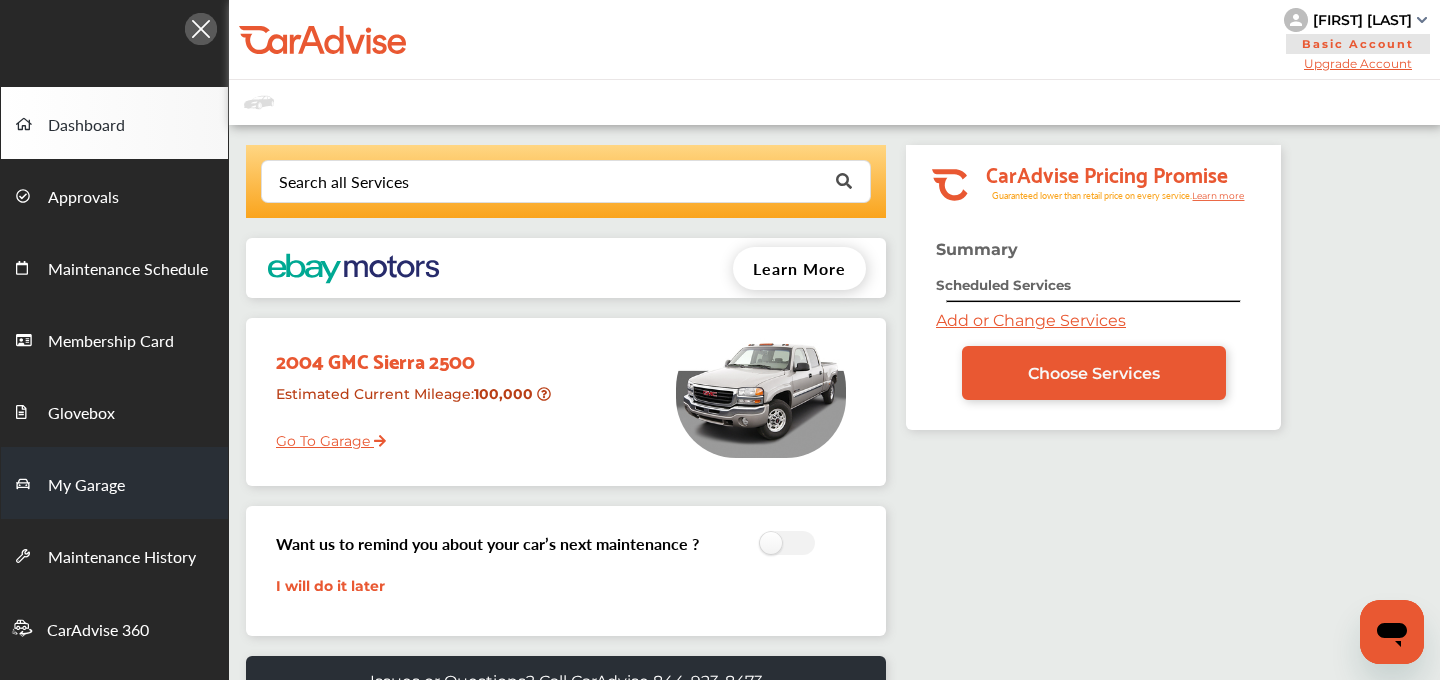 click on "My Garage" at bounding box center [86, 486] 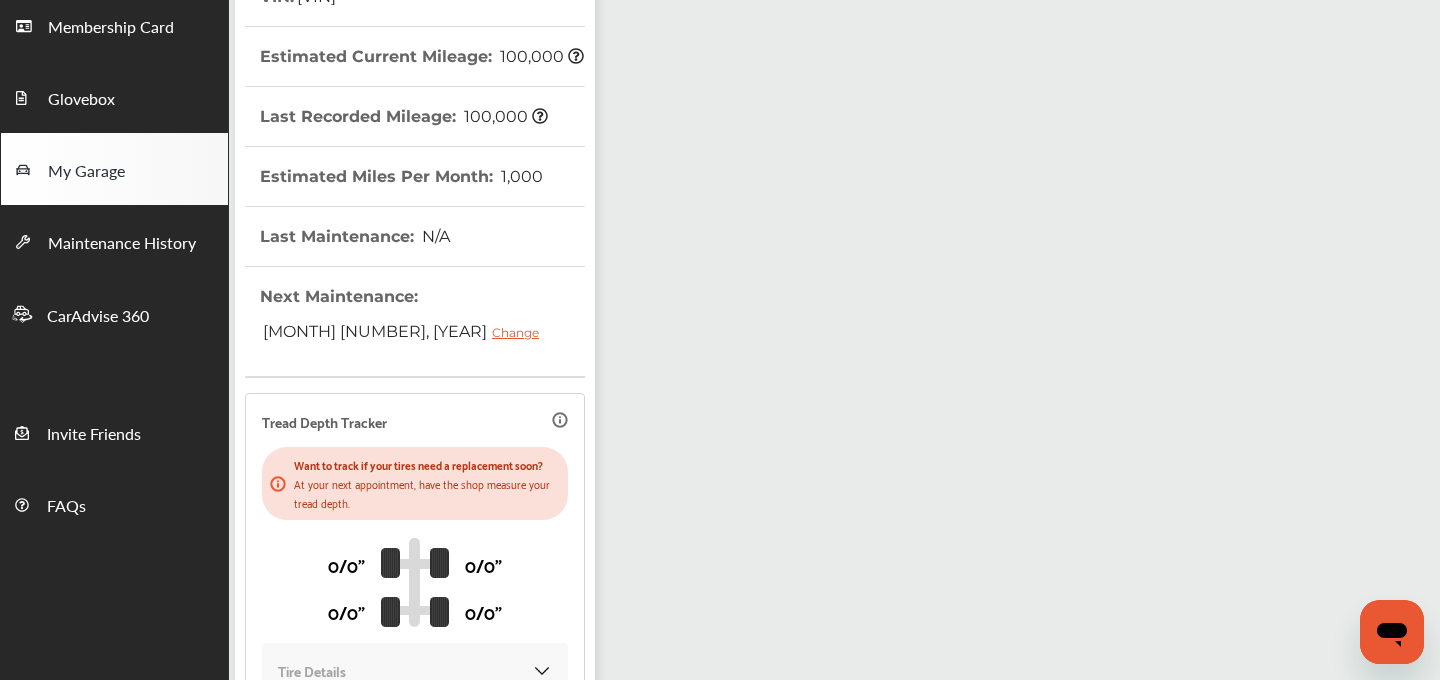 scroll, scrollTop: 0, scrollLeft: 0, axis: both 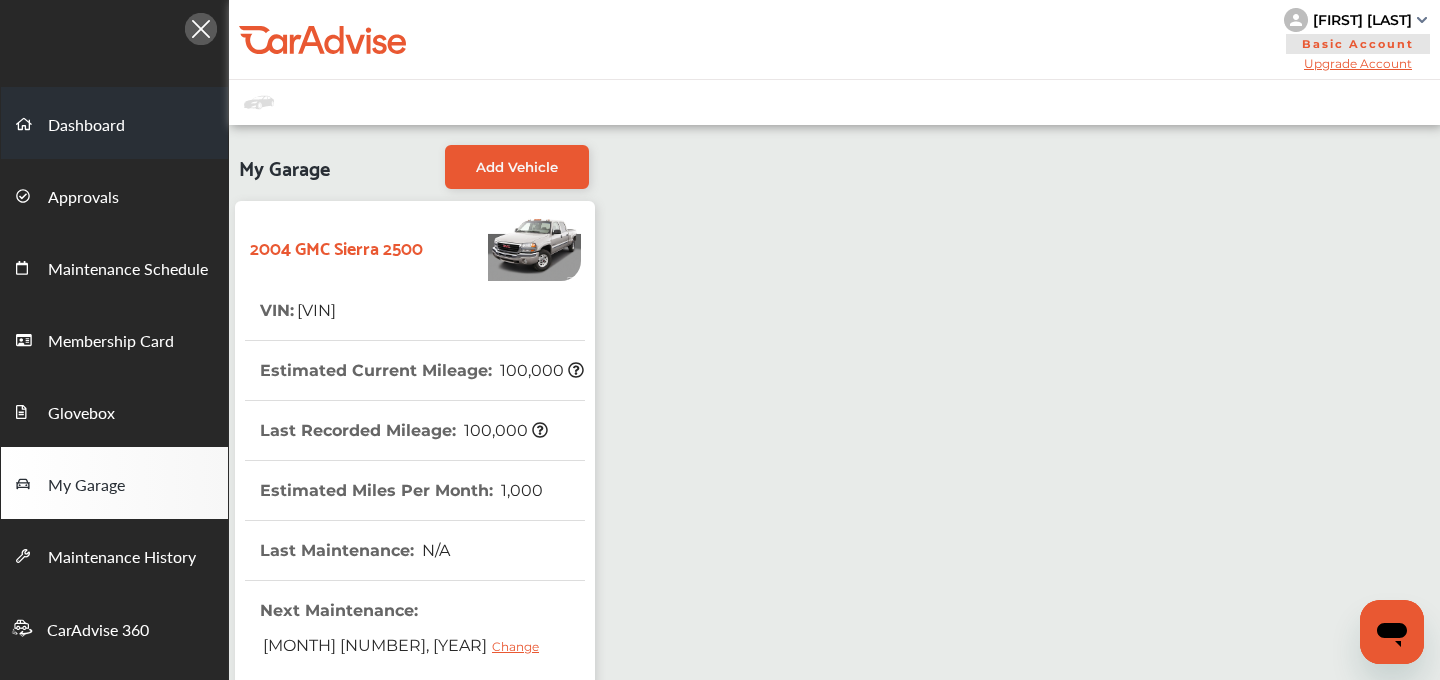 click on "Dashboard" at bounding box center (114, 123) 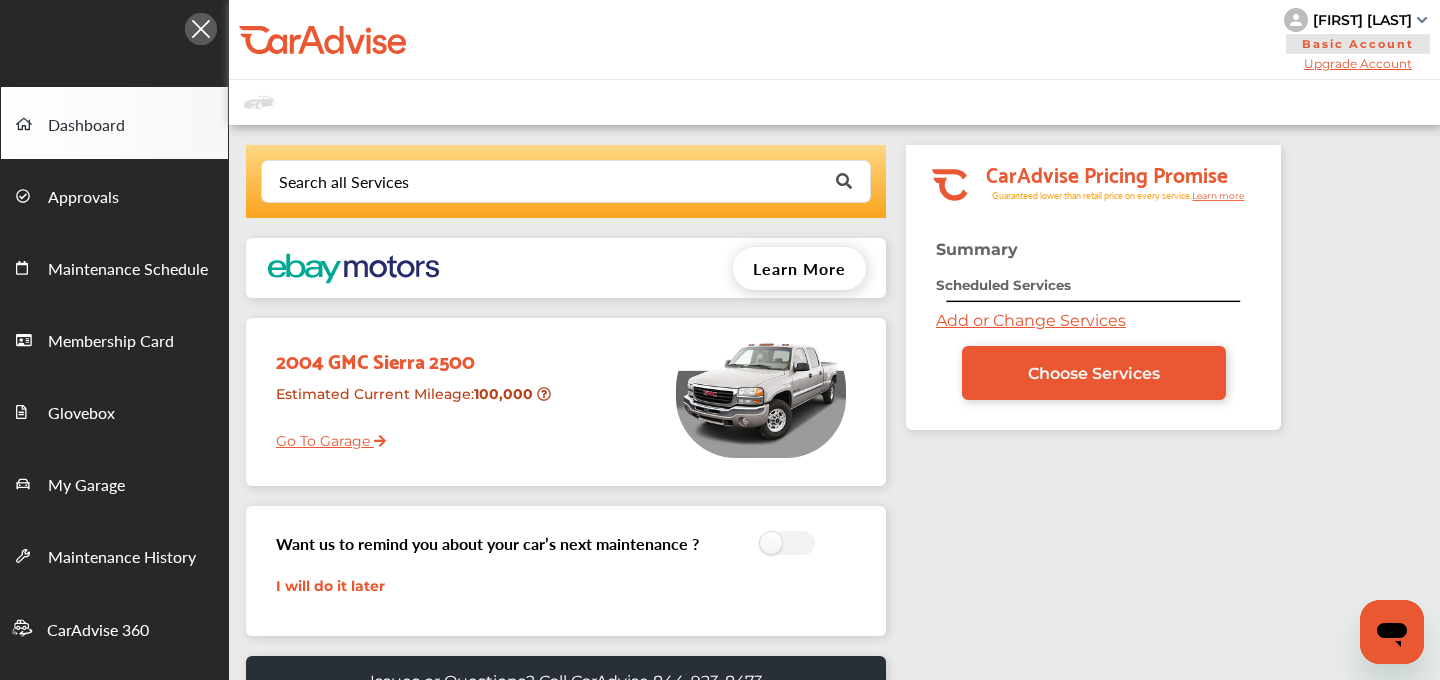 click on "Dashboard" at bounding box center [114, 123] 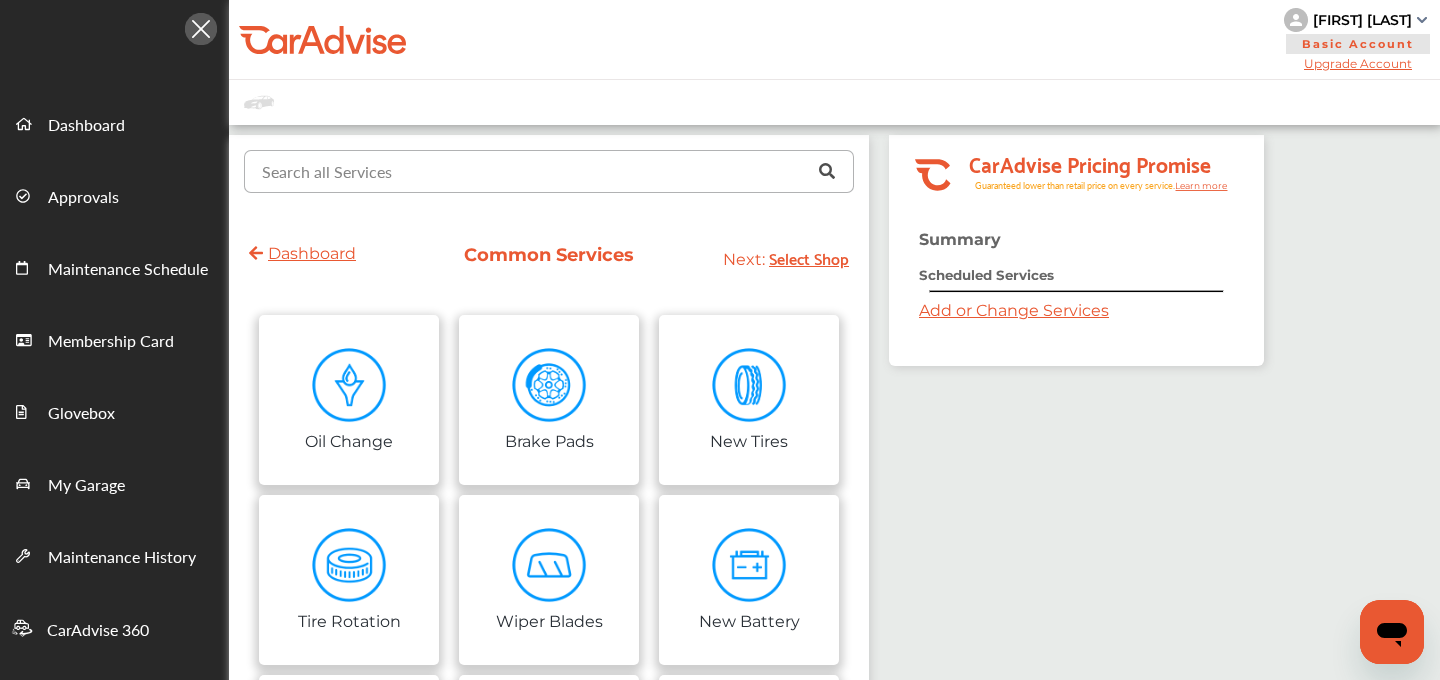 click at bounding box center [544, 170] 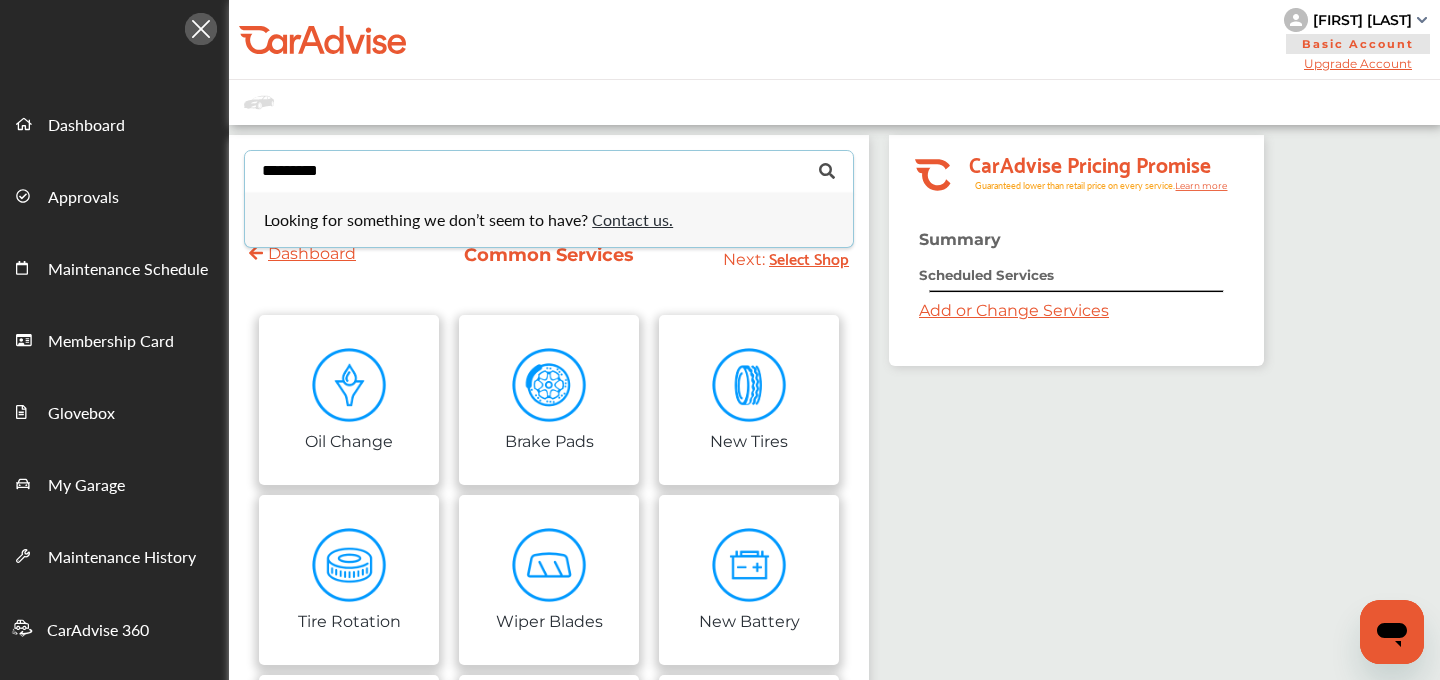 type on "*********" 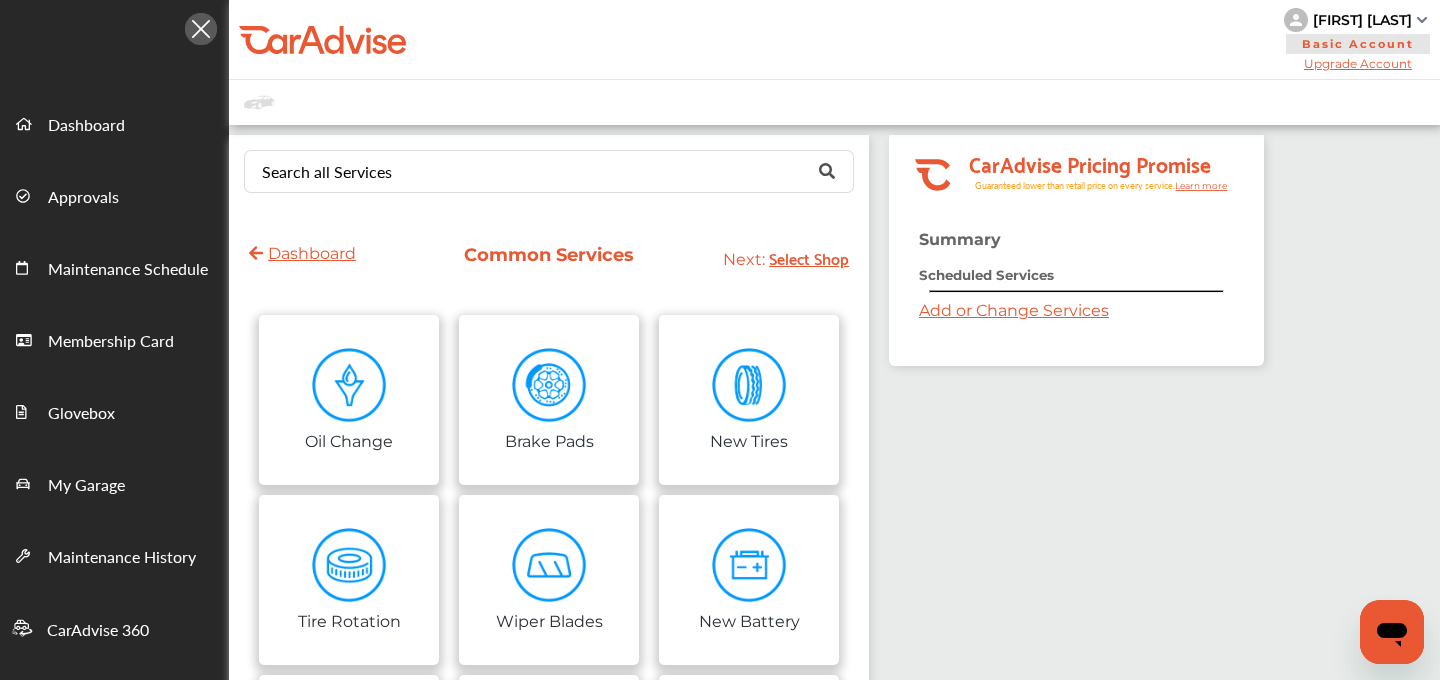 click on "Add or Change Services" at bounding box center (1014, 310) 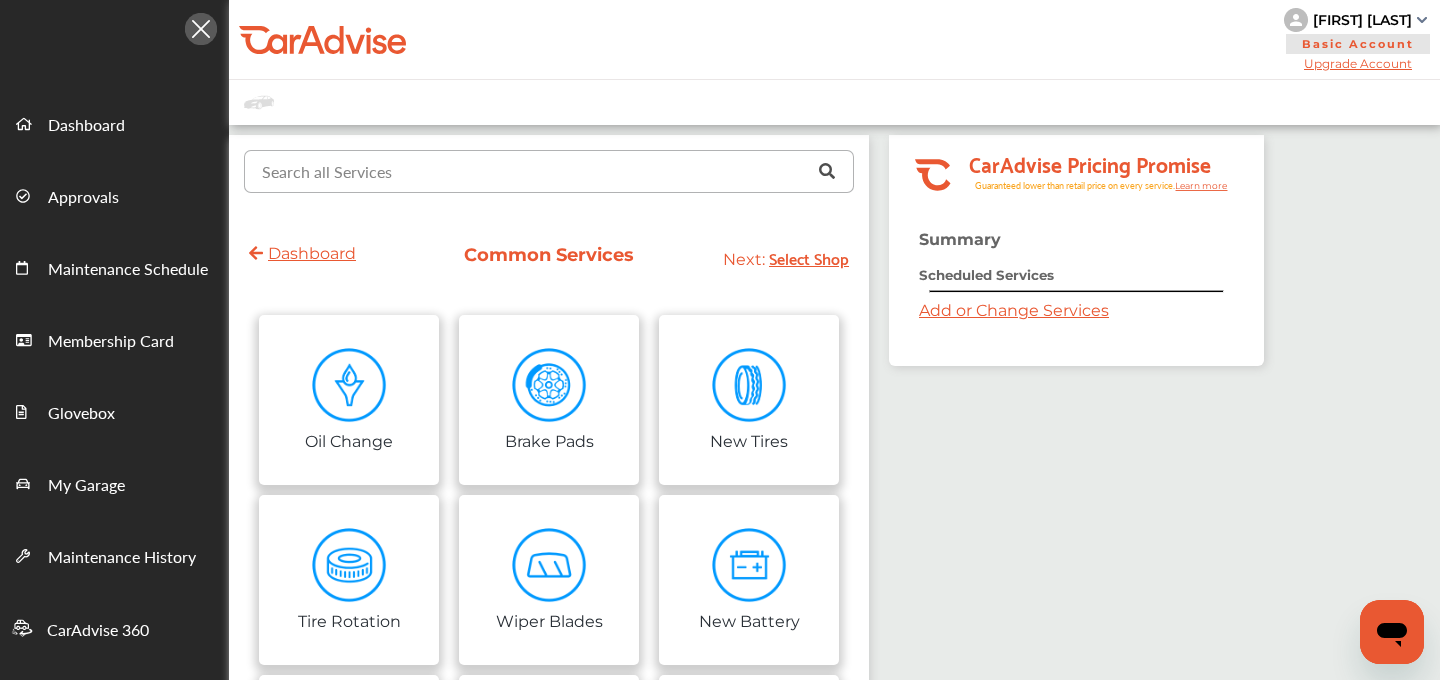 click at bounding box center [544, 170] 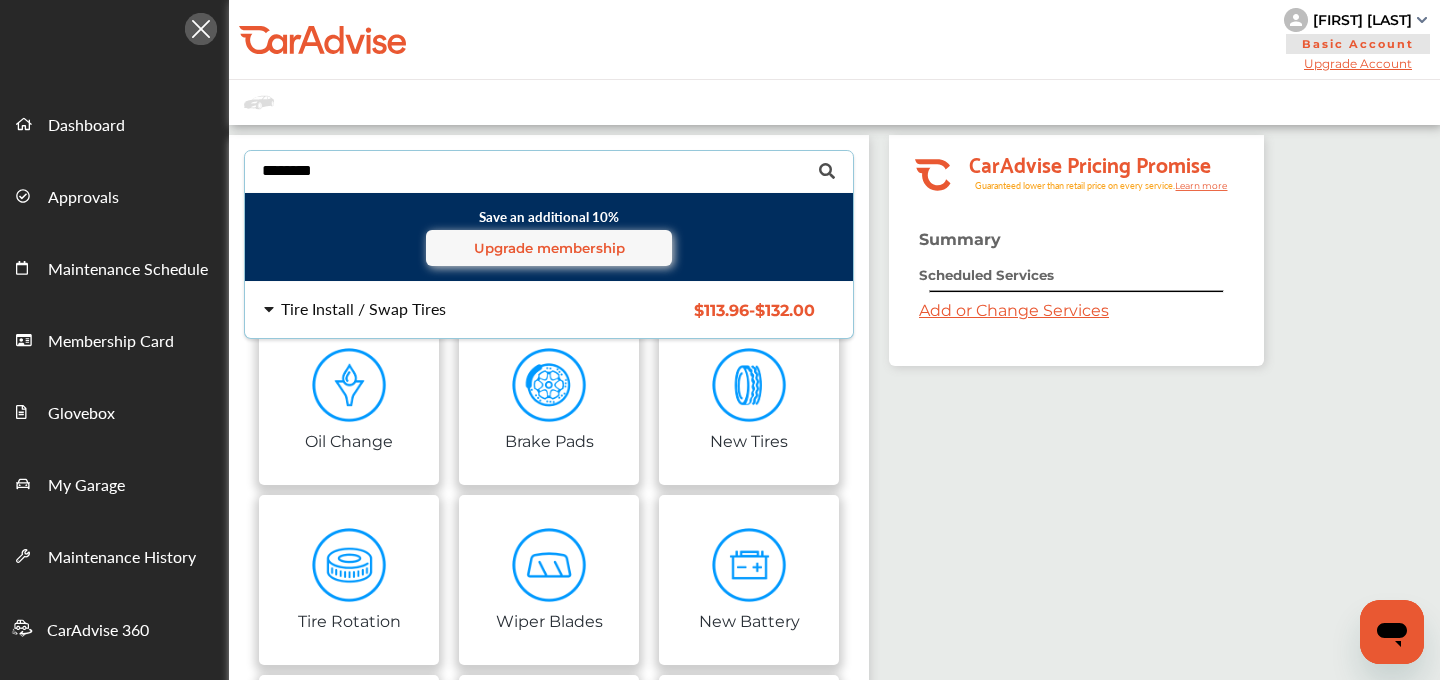 type on "********" 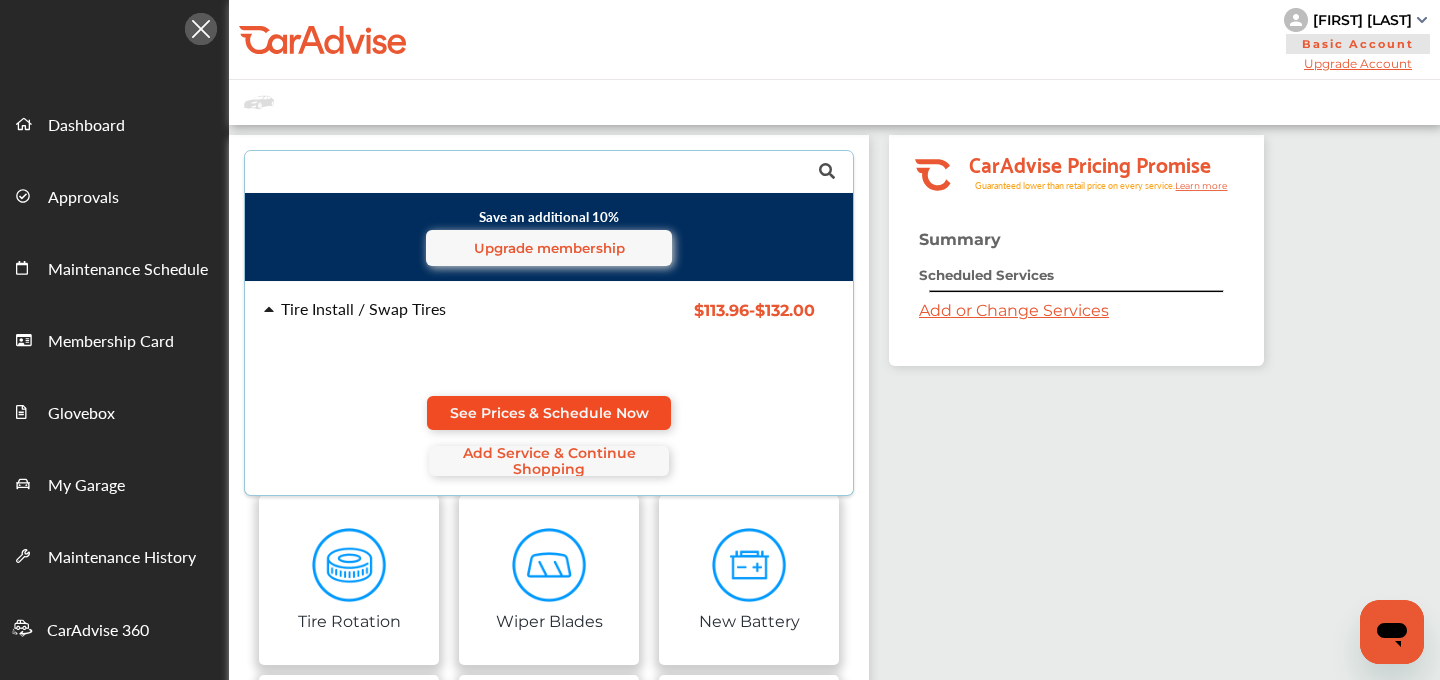 click on "See Prices & Schedule Now" at bounding box center (549, 413) 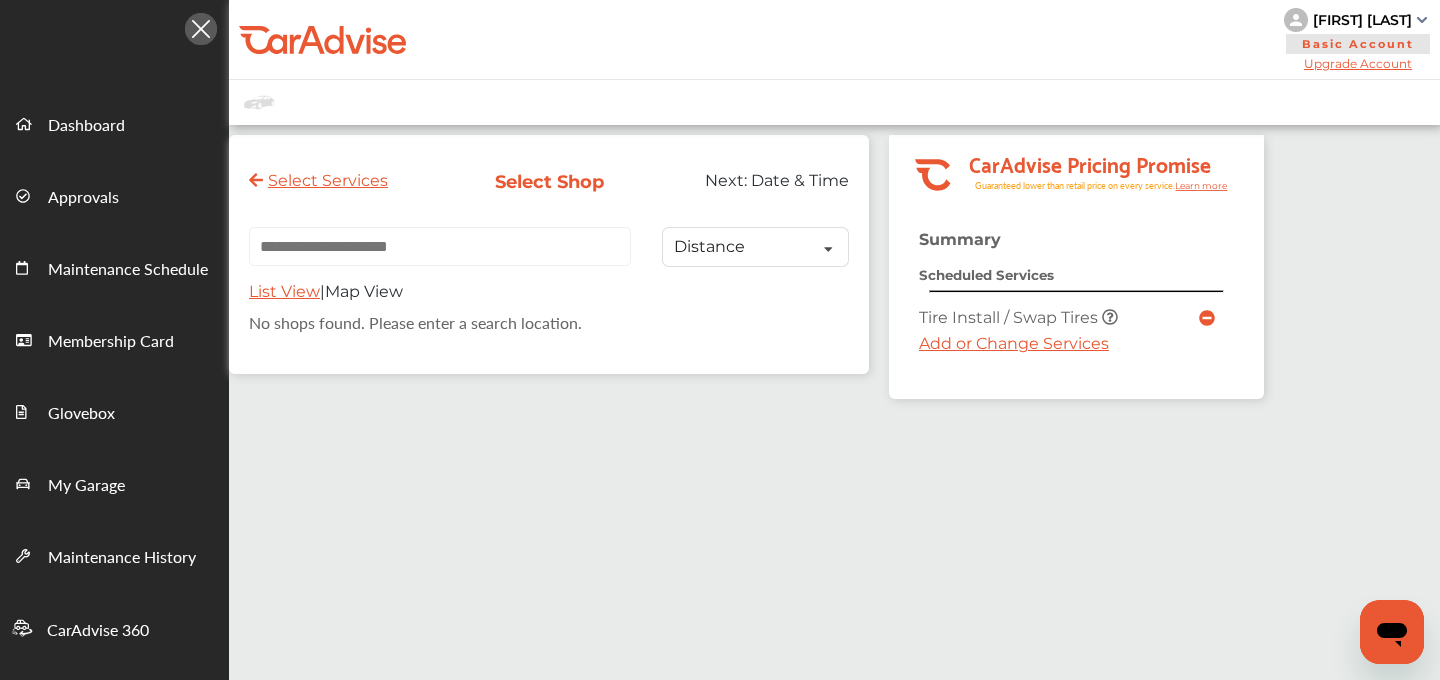 click on "Add or Change Services" at bounding box center [1014, 343] 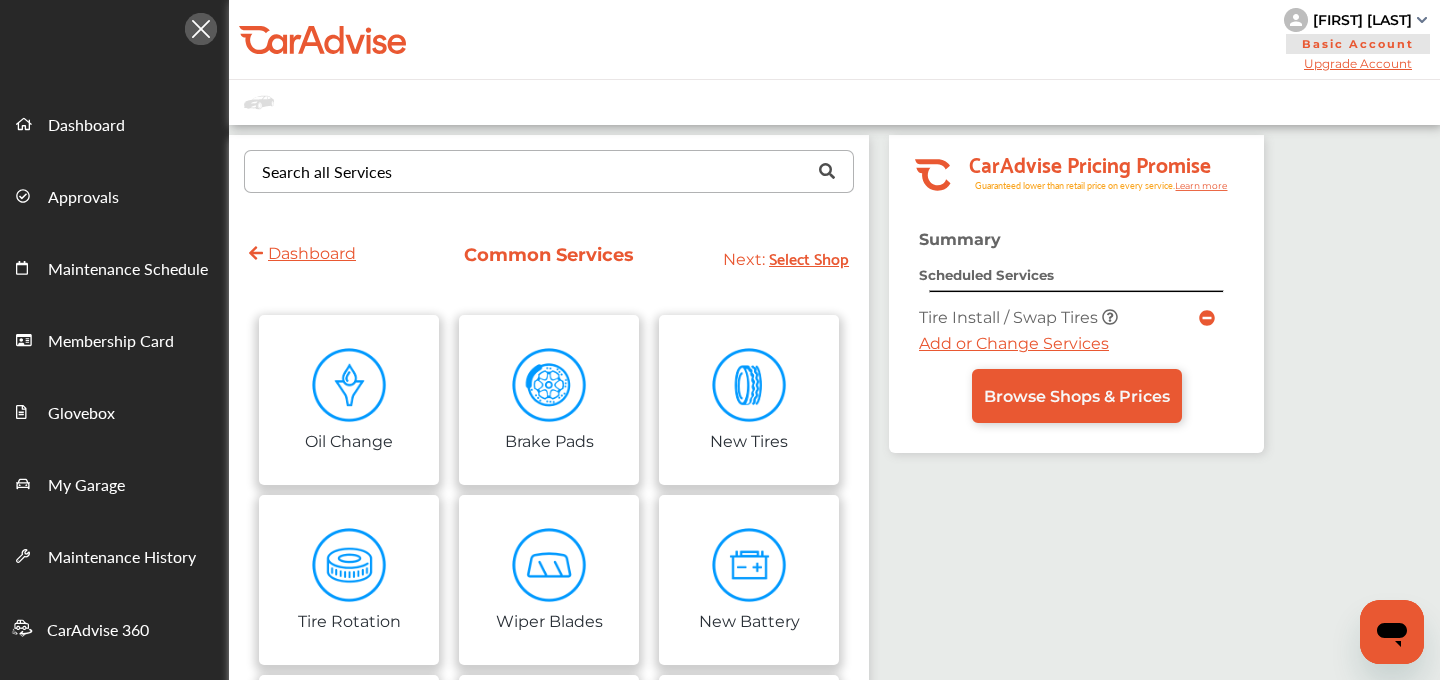 click on "Search all Services" at bounding box center (327, 172) 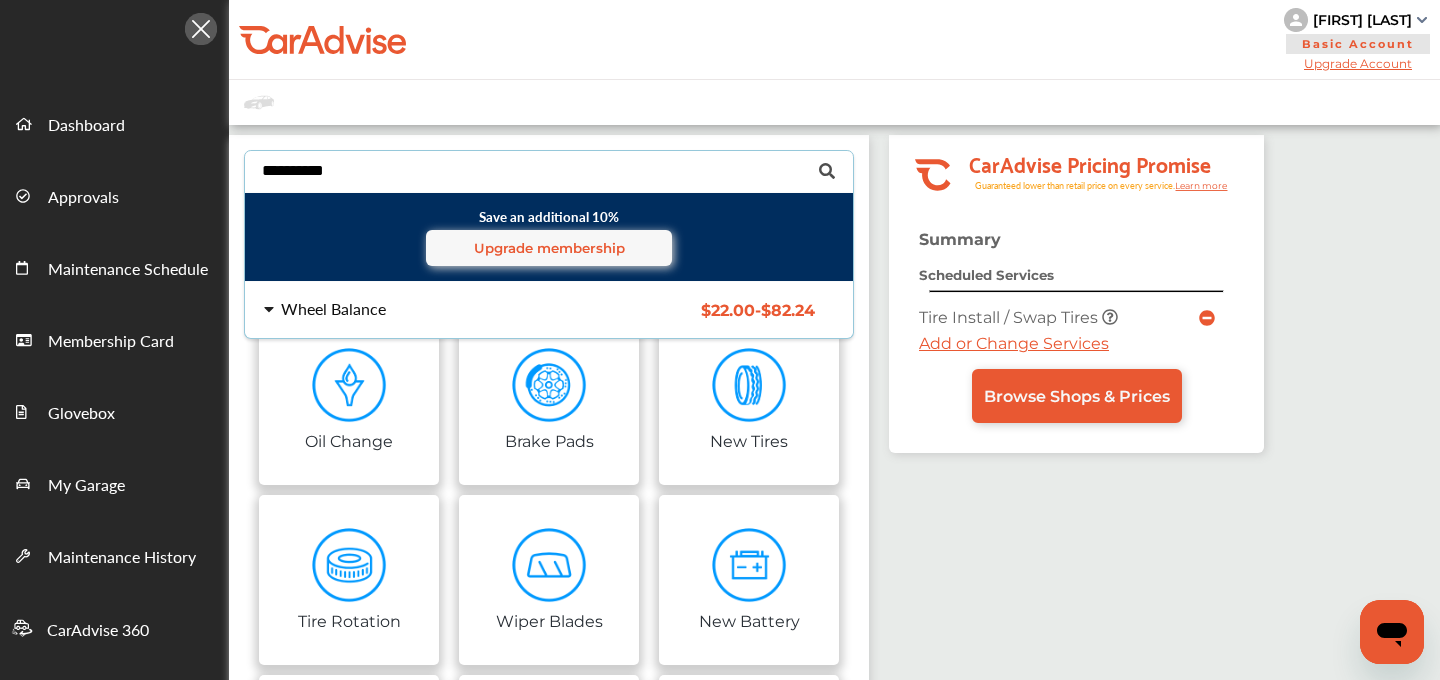 type on "**********" 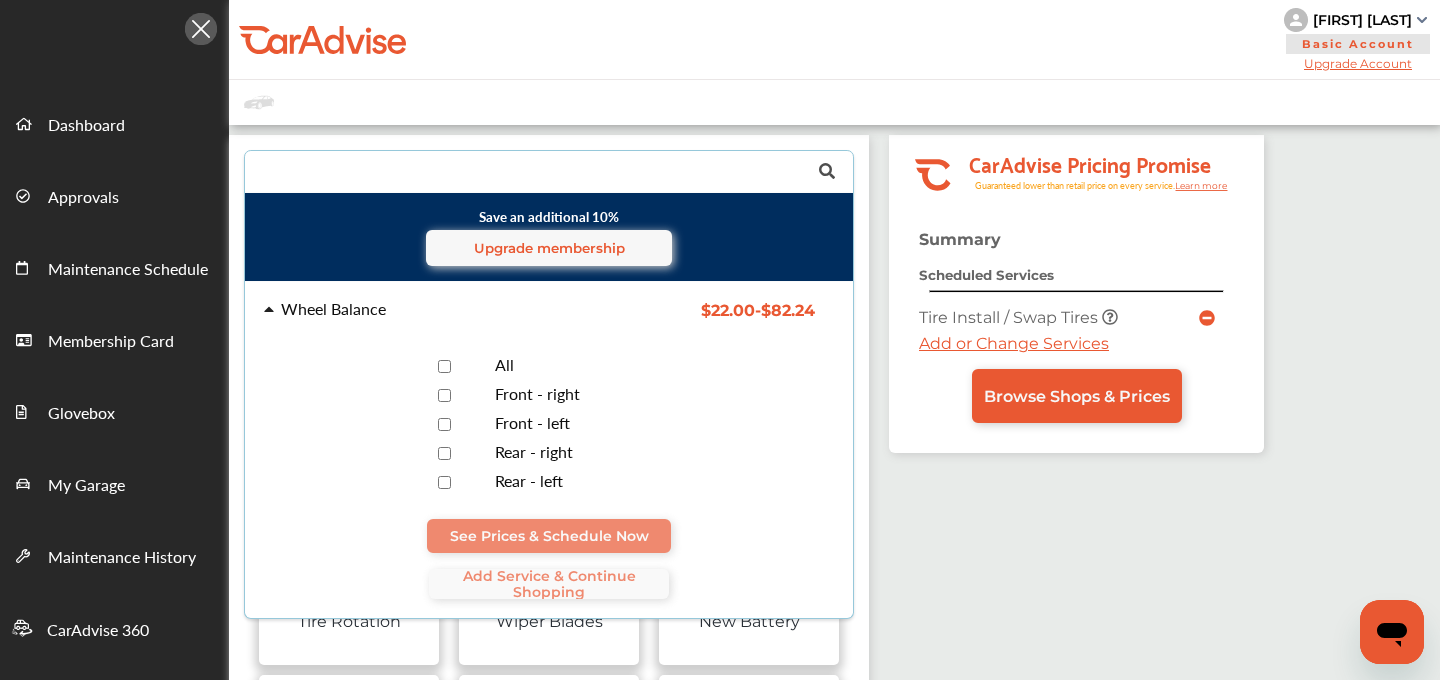 click at bounding box center (444, 366) 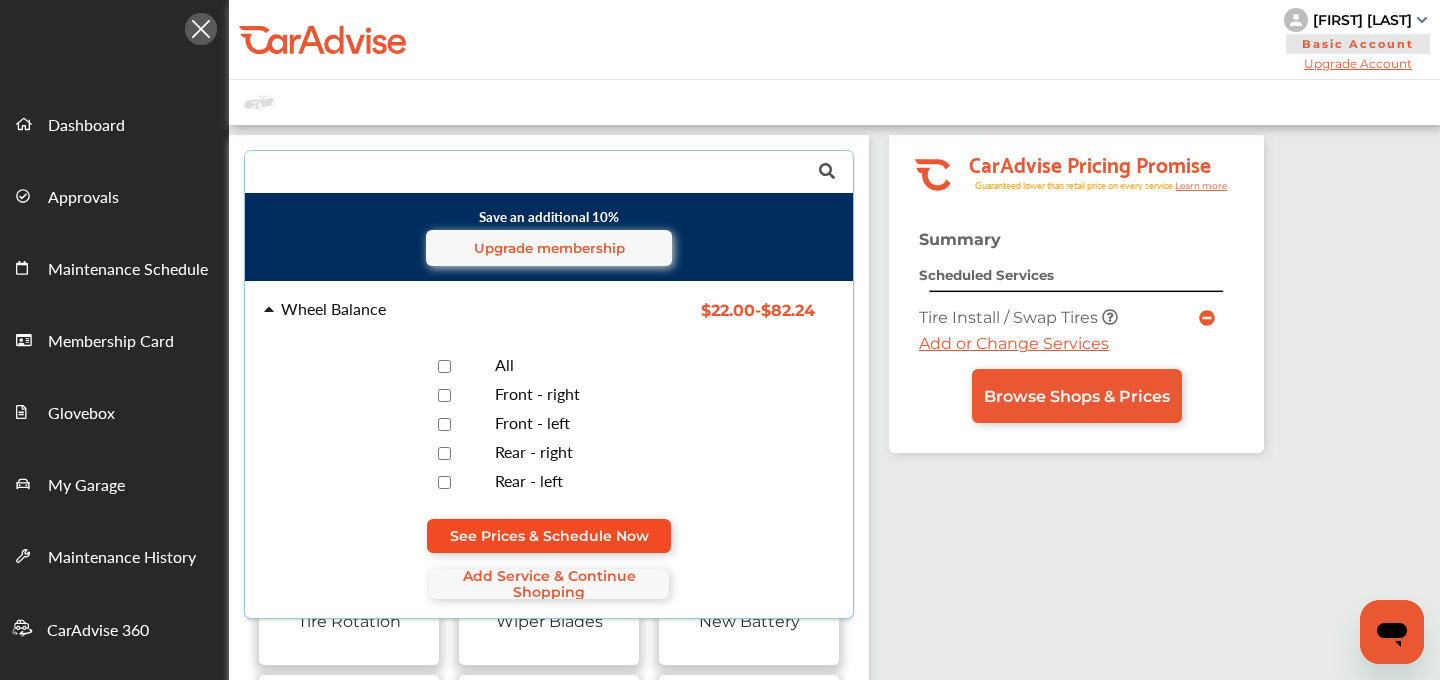 click on "See Prices & Schedule Now" at bounding box center [549, 536] 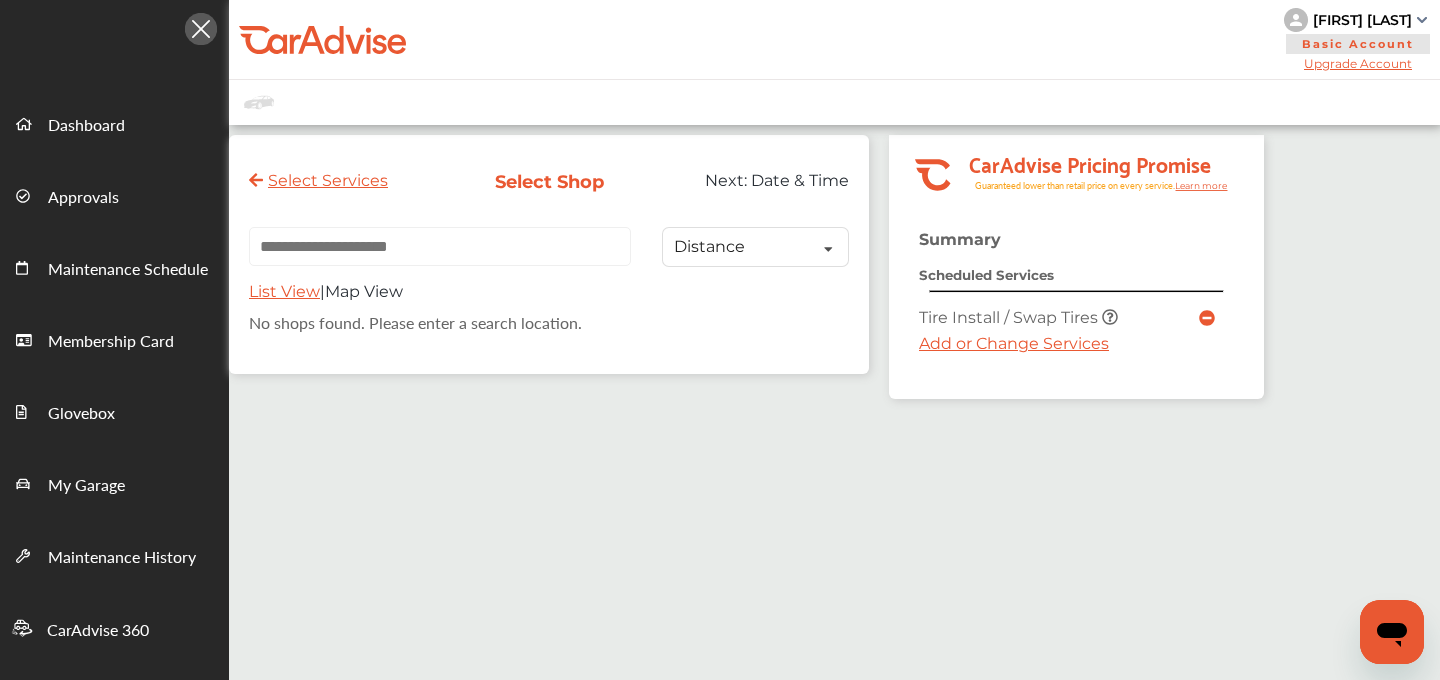 click at bounding box center [440, 246] 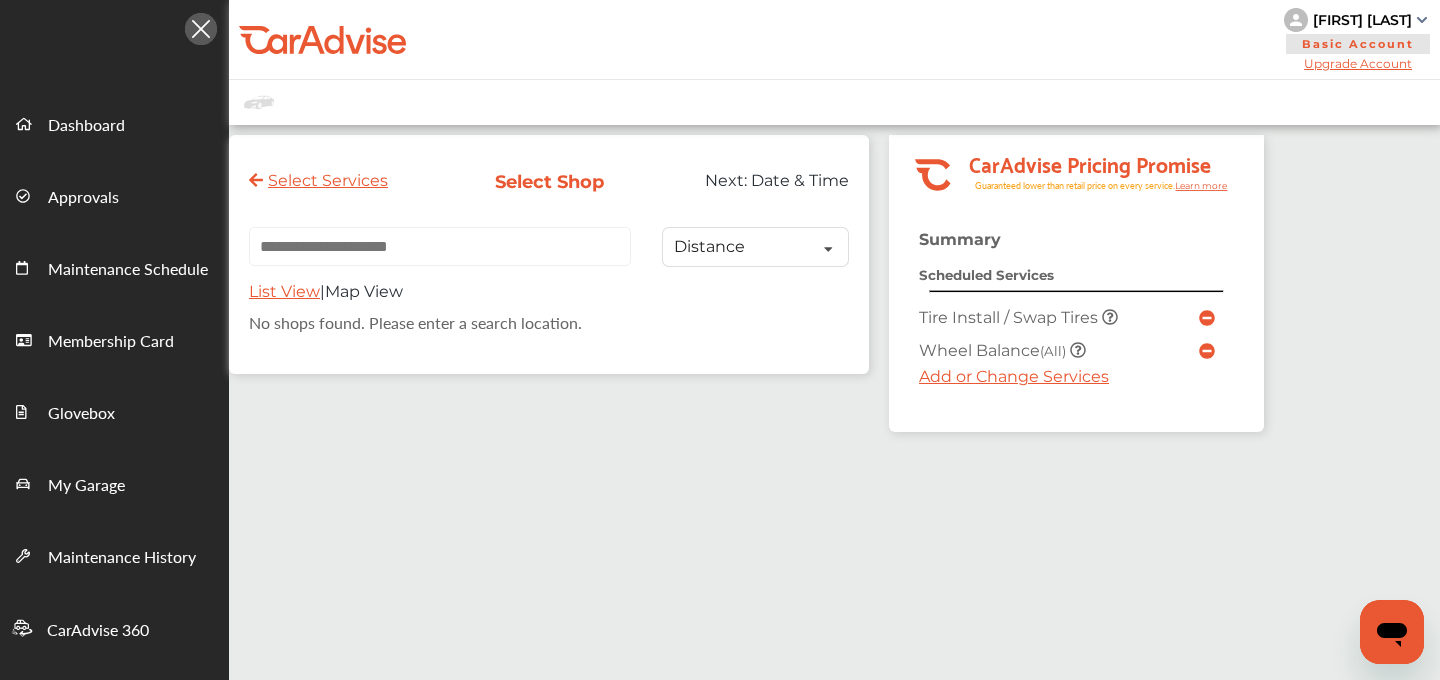 paste on "**********" 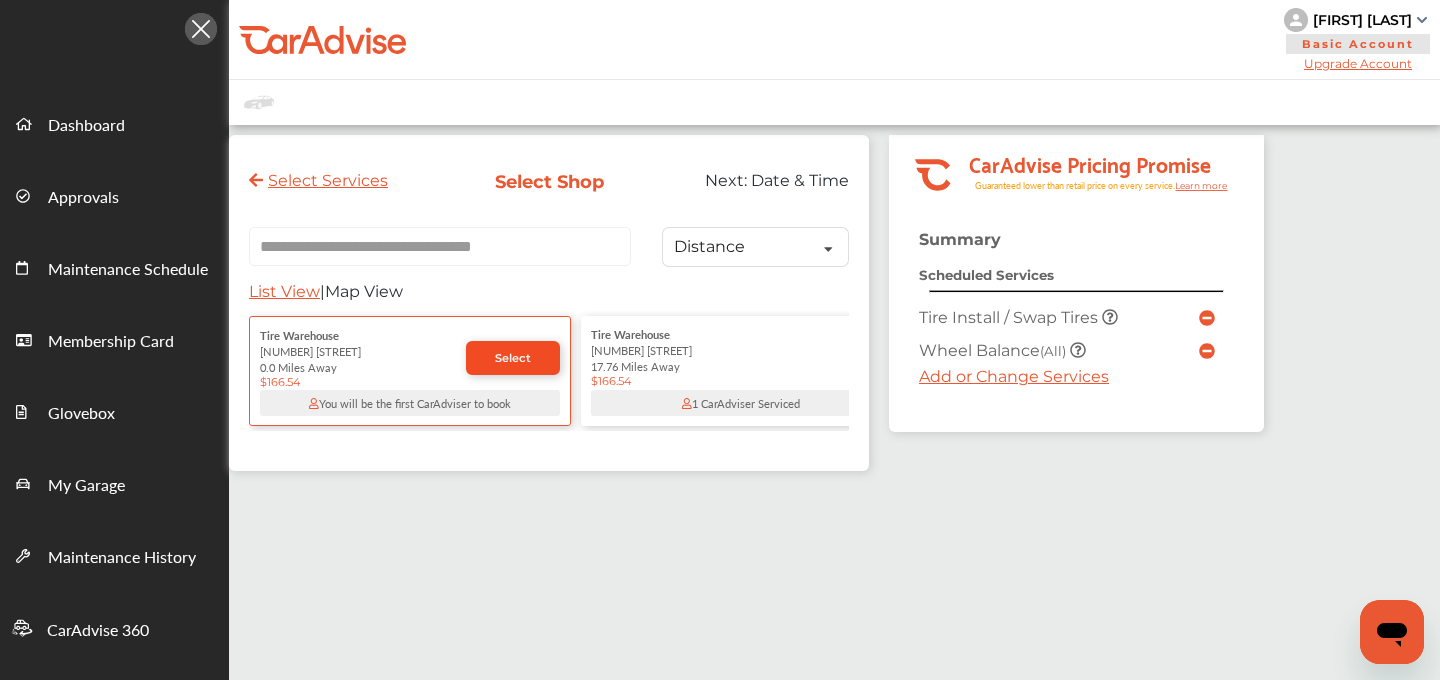 type on "**********" 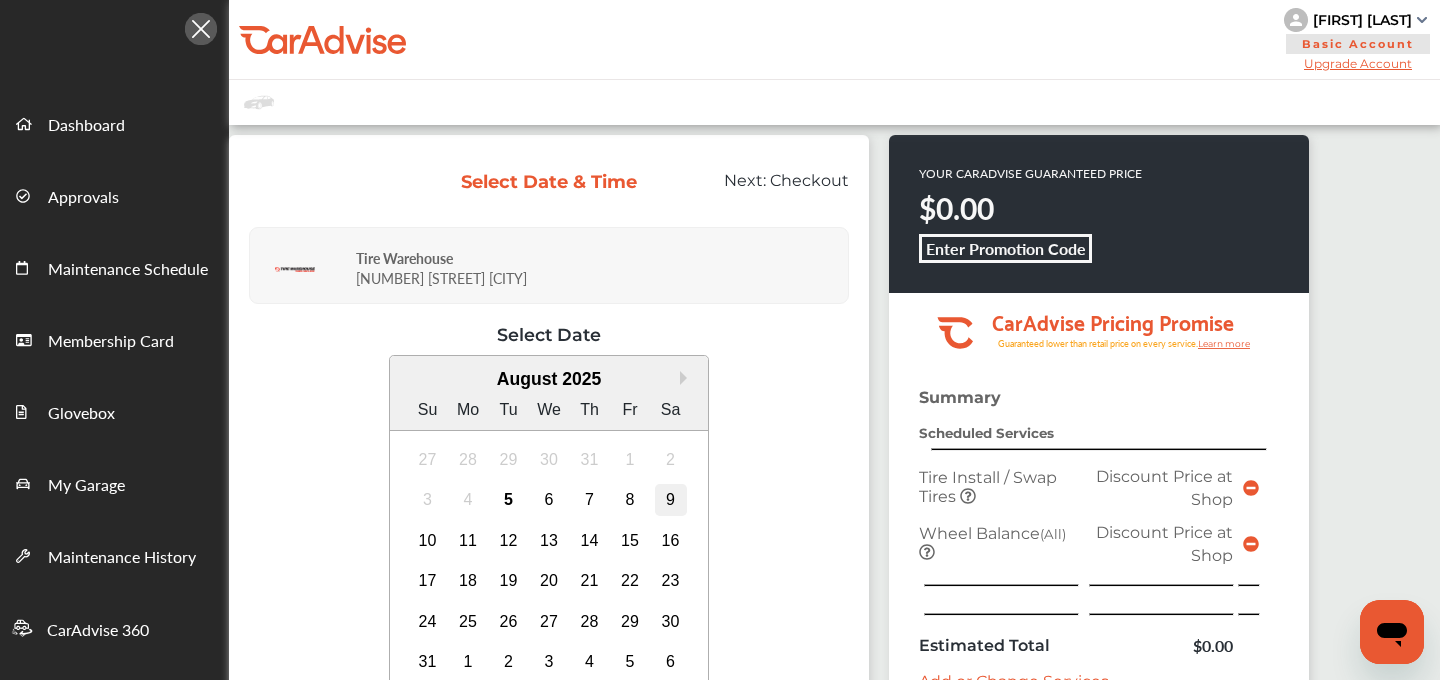 scroll, scrollTop: 286, scrollLeft: 0, axis: vertical 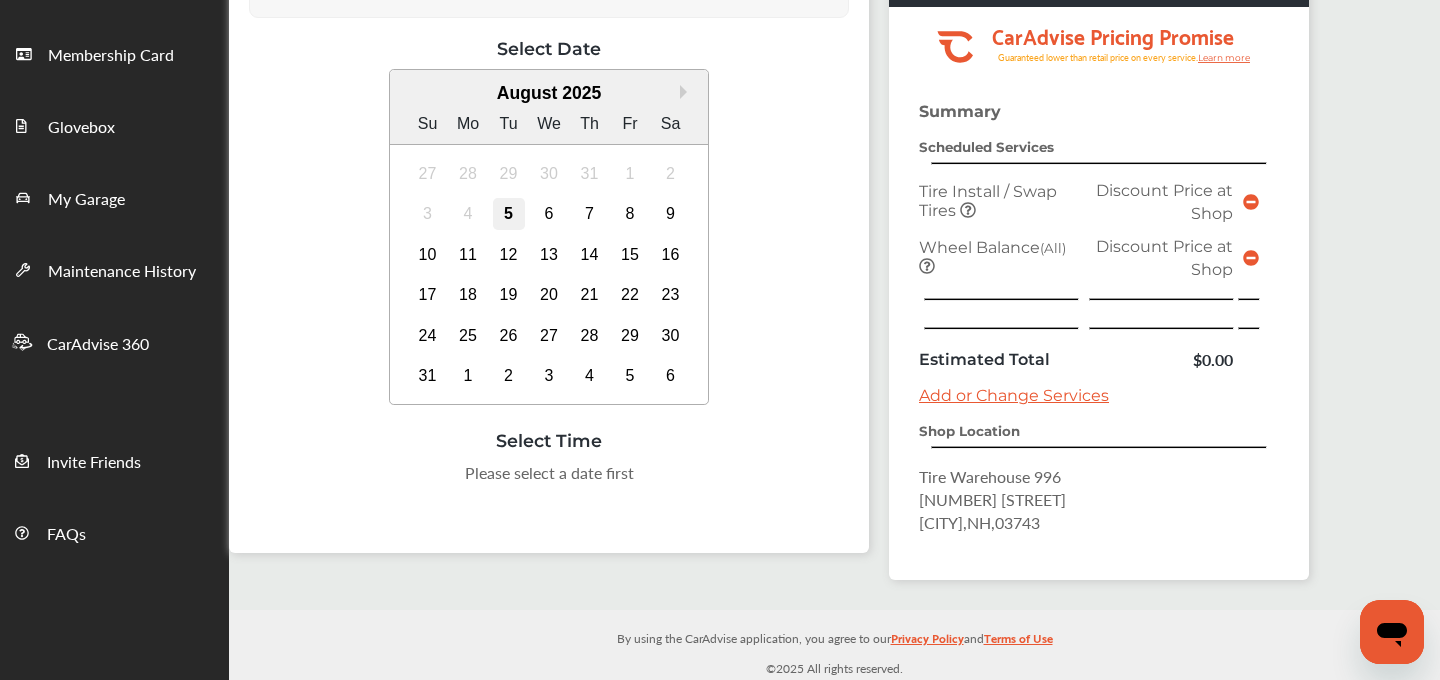 click on "5" at bounding box center [509, 214] 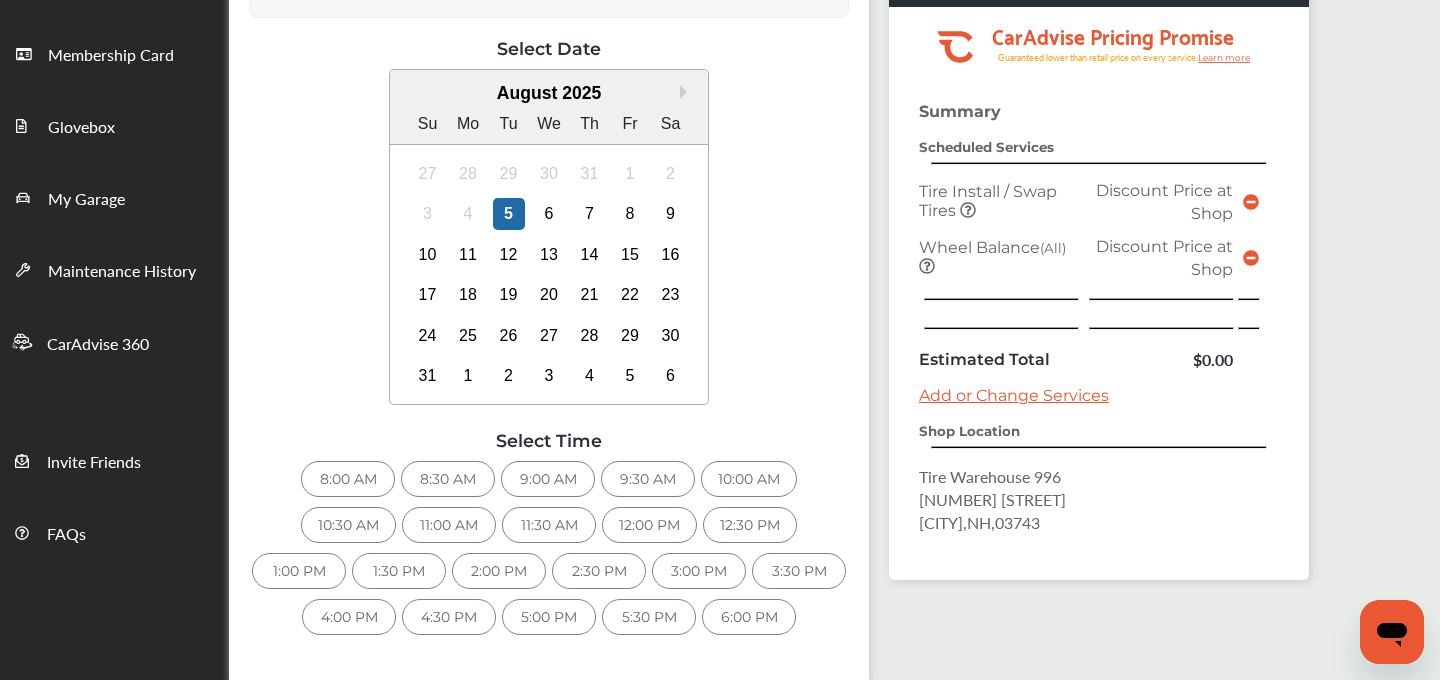 click on "5:00 PM" at bounding box center [549, 617] 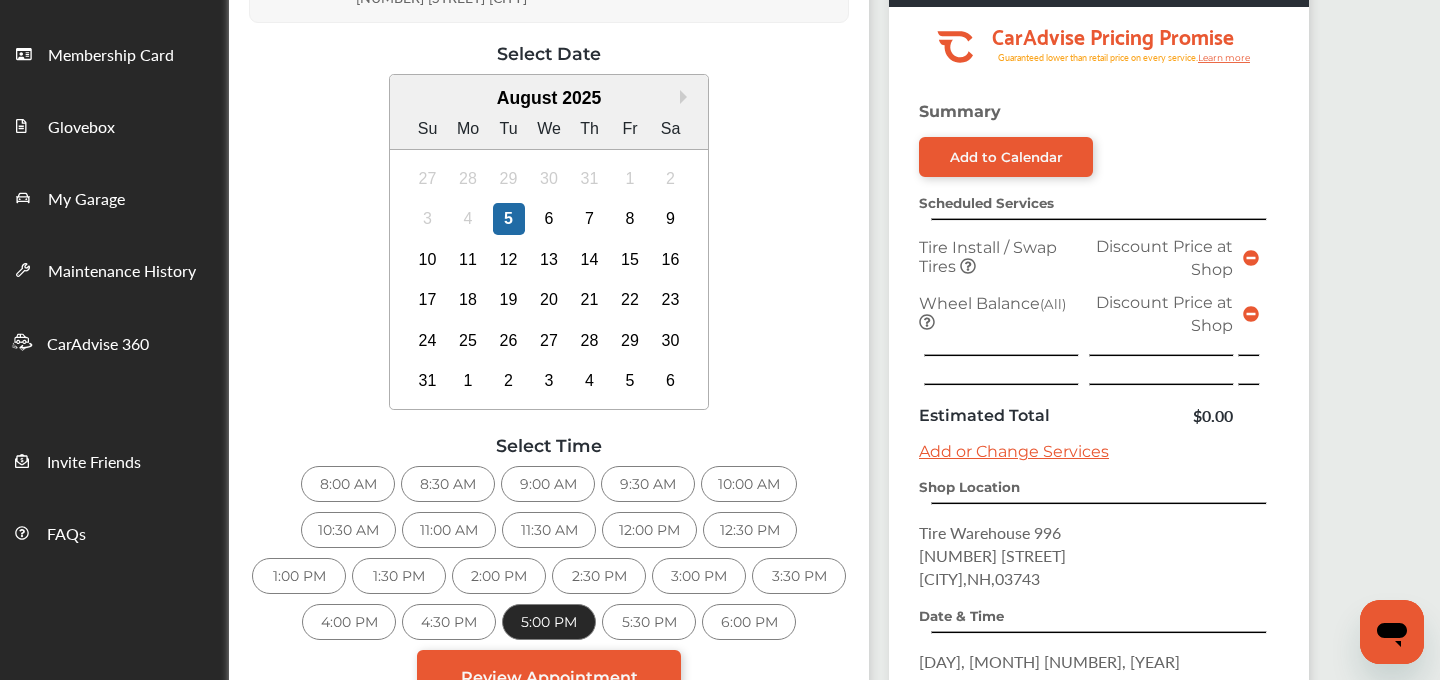 scroll, scrollTop: 539, scrollLeft: 0, axis: vertical 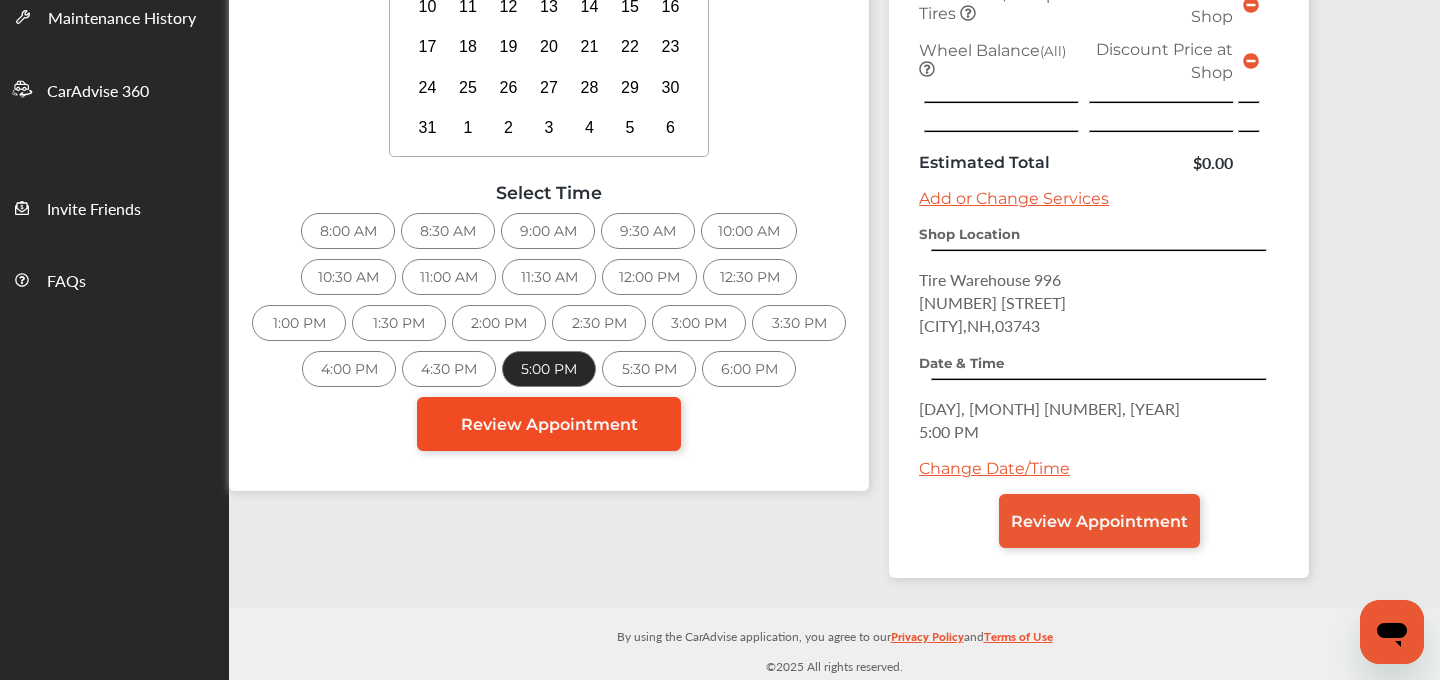 click on "Review Appointment" at bounding box center [549, 424] 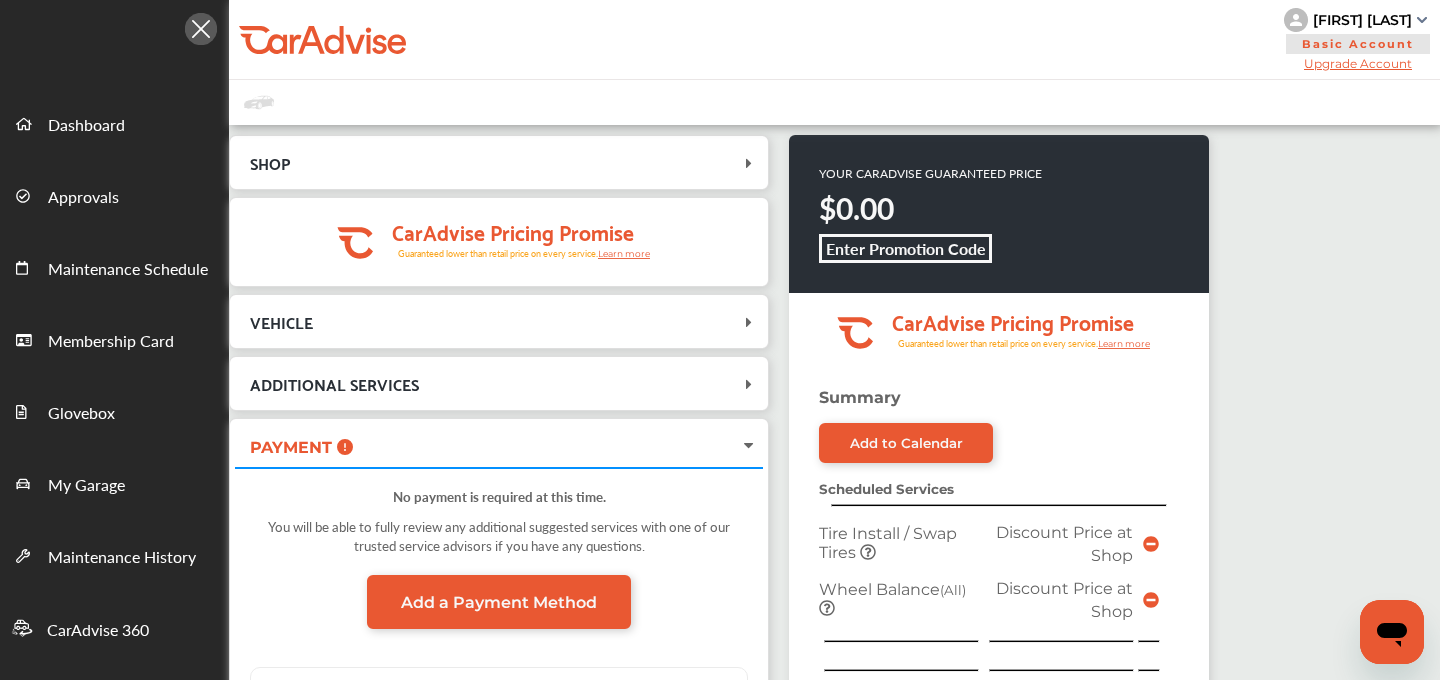 scroll, scrollTop: 539, scrollLeft: 0, axis: vertical 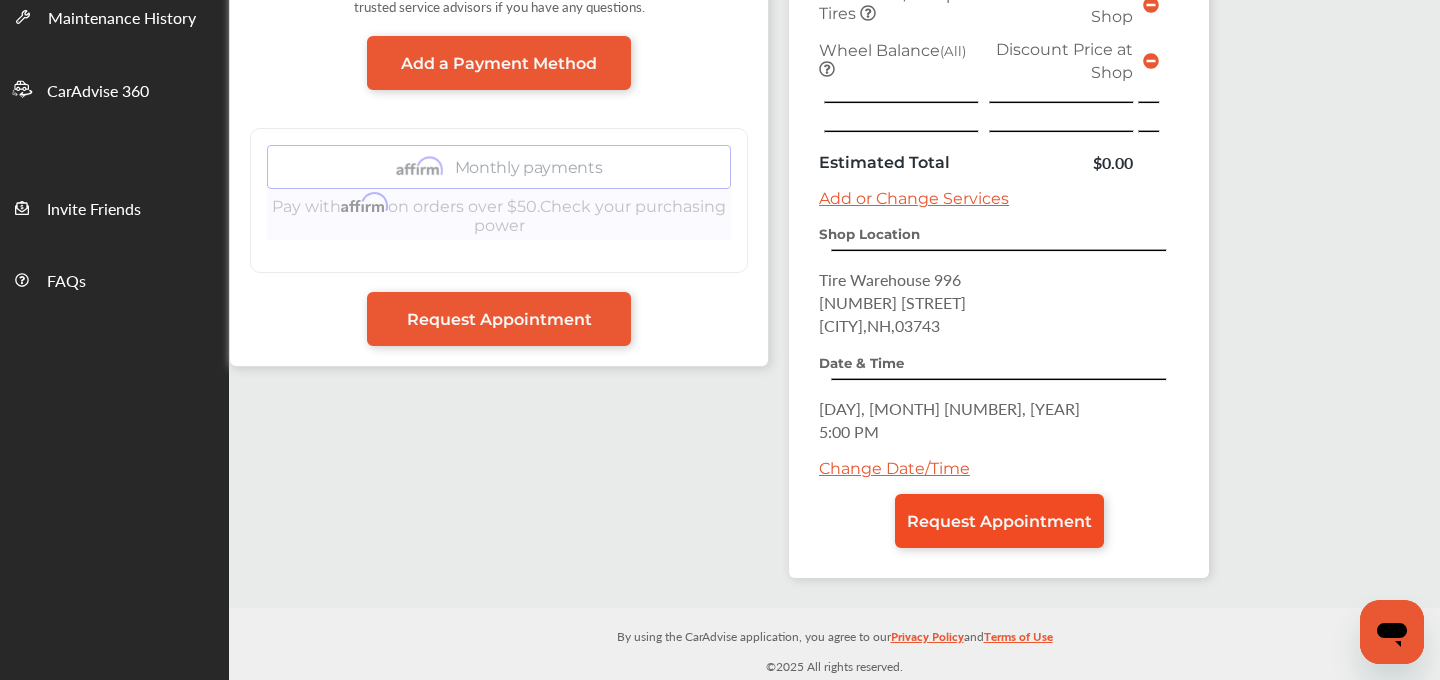 click on "Request Appointment" at bounding box center (999, 521) 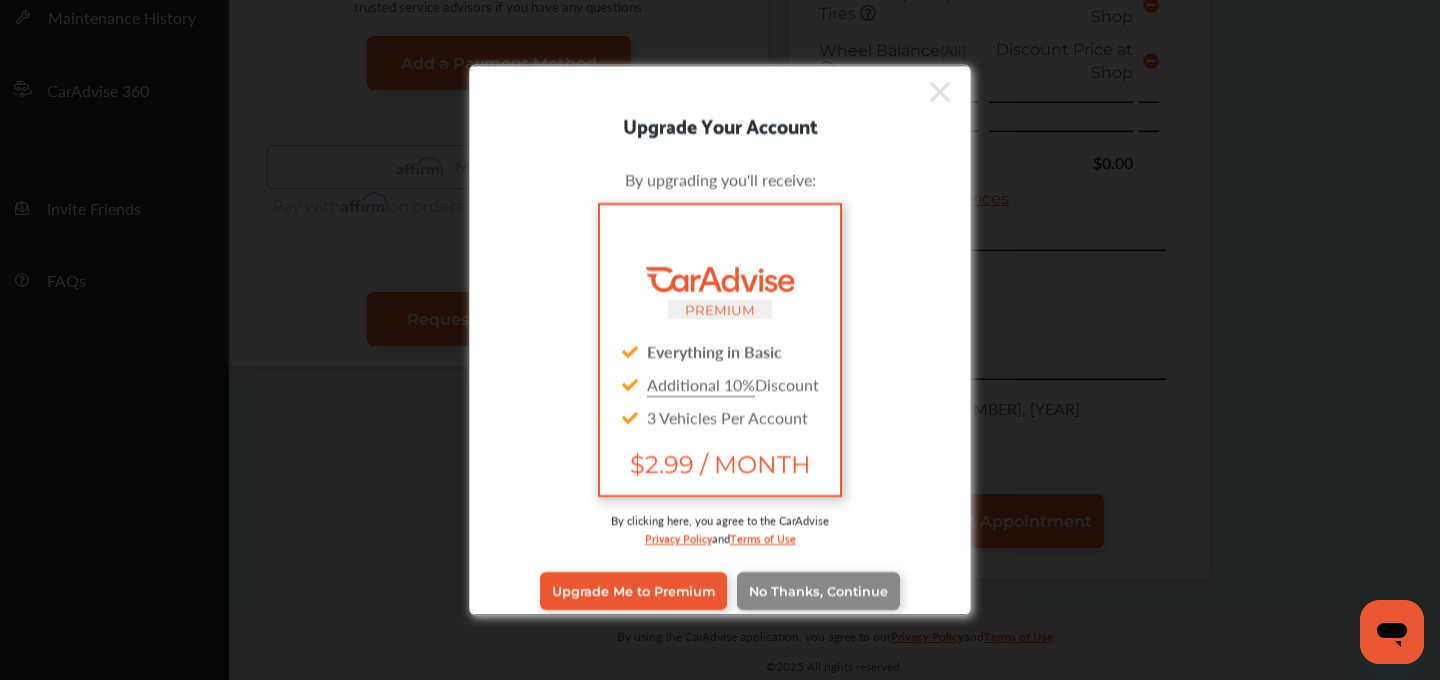 click on "No Thanks, Continue" at bounding box center [818, 590] 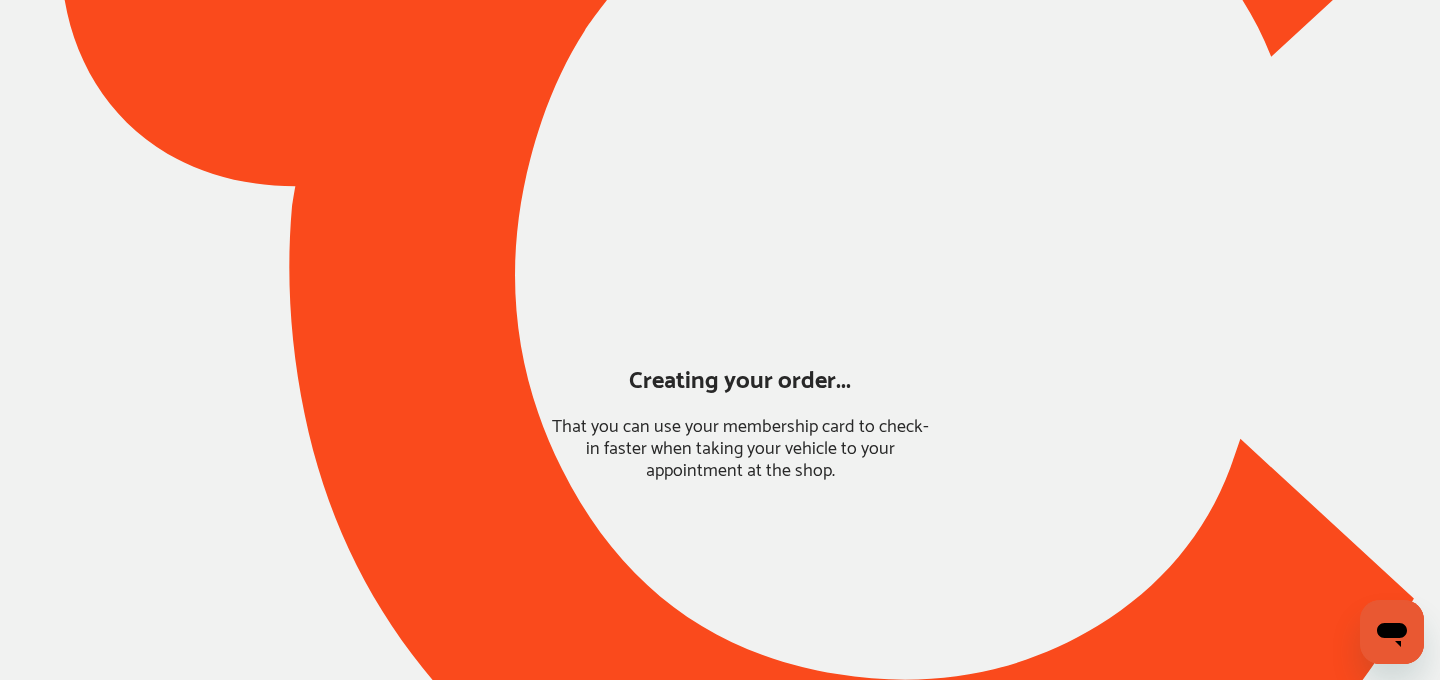 scroll, scrollTop: 0, scrollLeft: 0, axis: both 